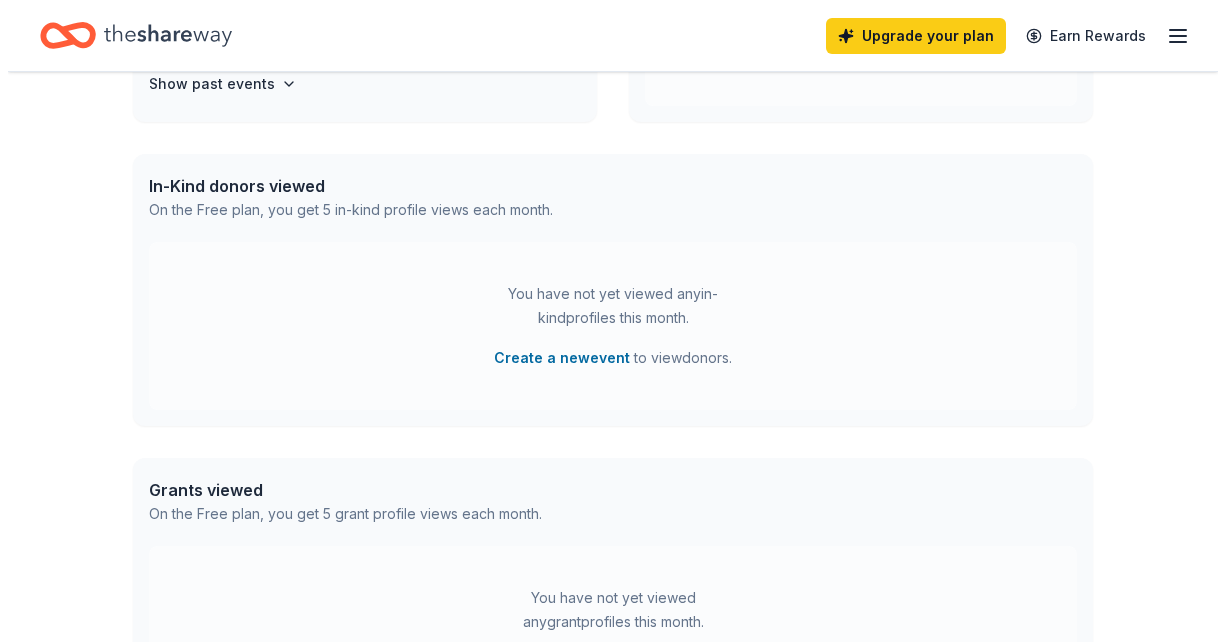 scroll, scrollTop: 445, scrollLeft: 0, axis: vertical 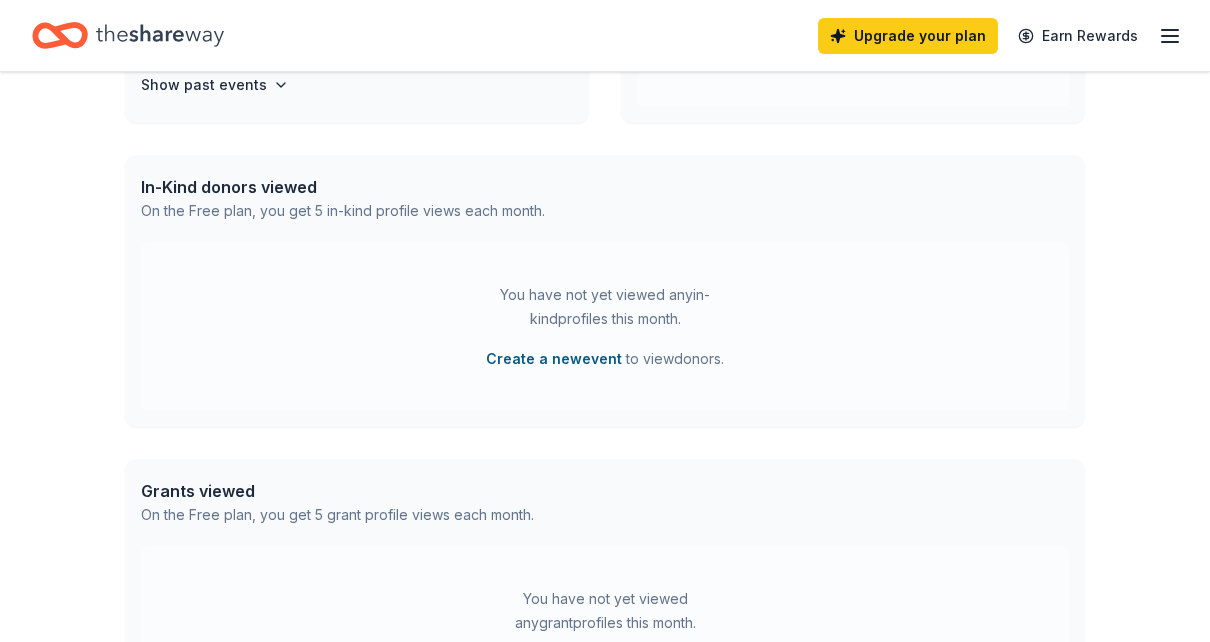 click on "Create a new  event" at bounding box center [554, 359] 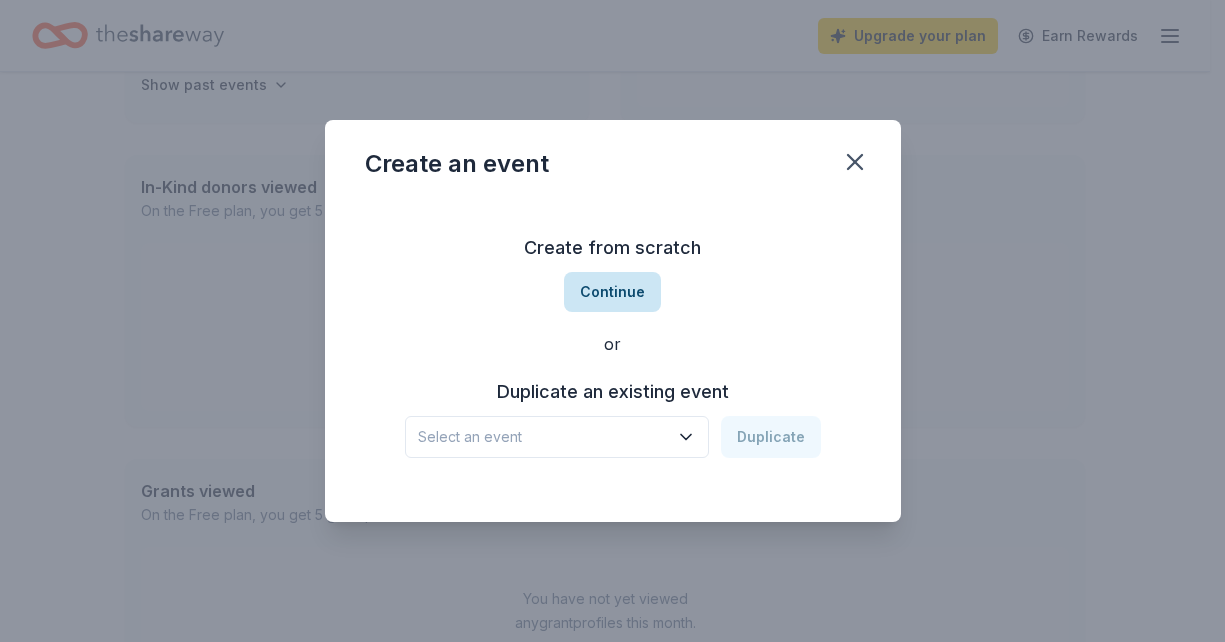 click on "Continue" at bounding box center (612, 292) 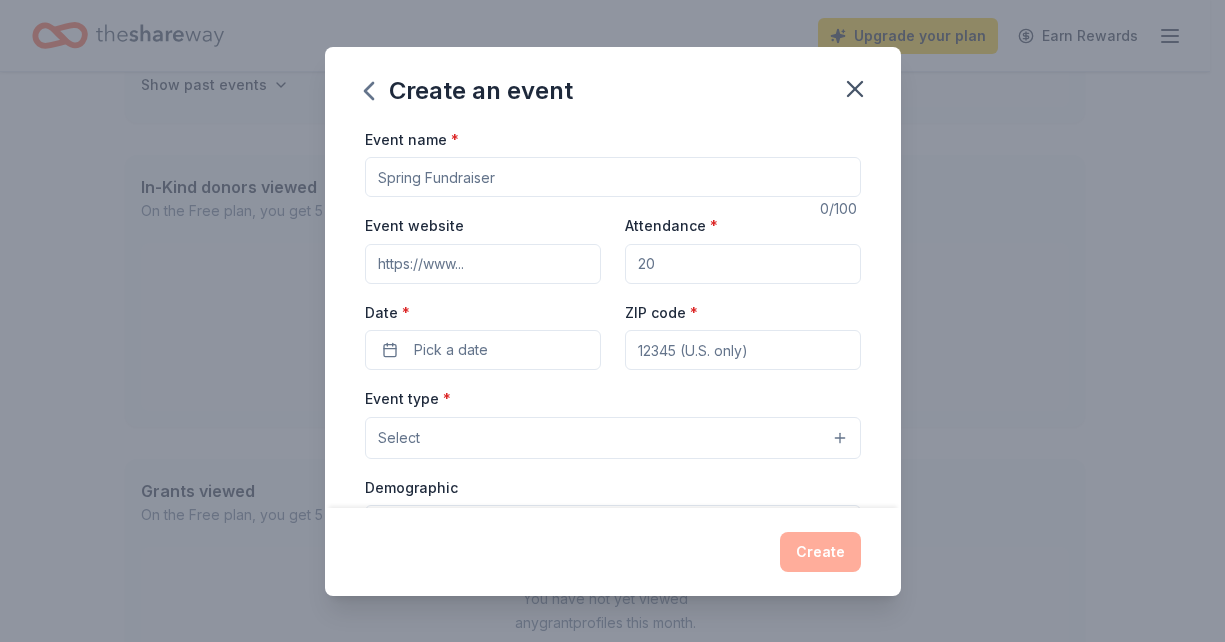 click on "Event name *" at bounding box center (613, 177) 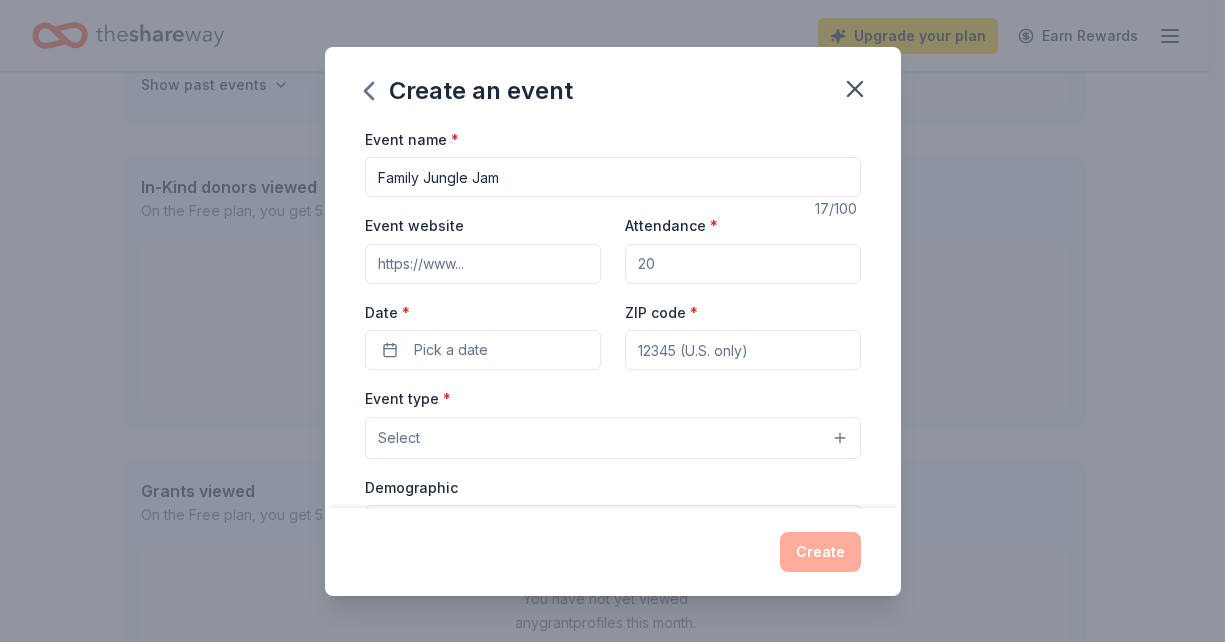 type on "Family Jungle Jam" 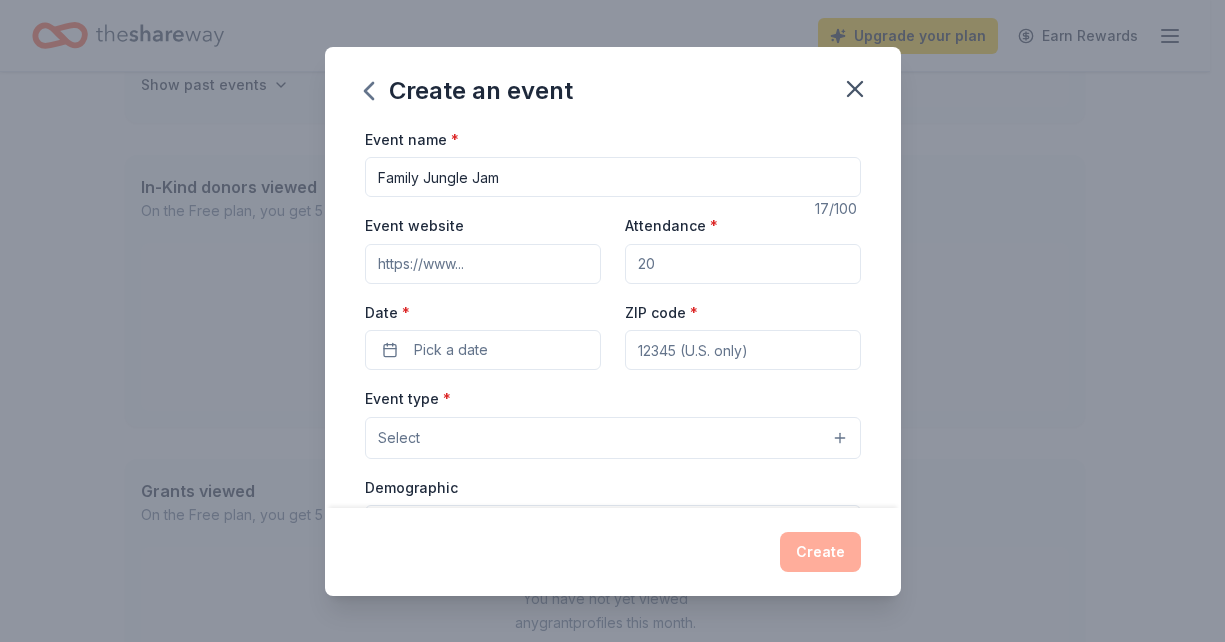 click on "Event website" at bounding box center [483, 264] 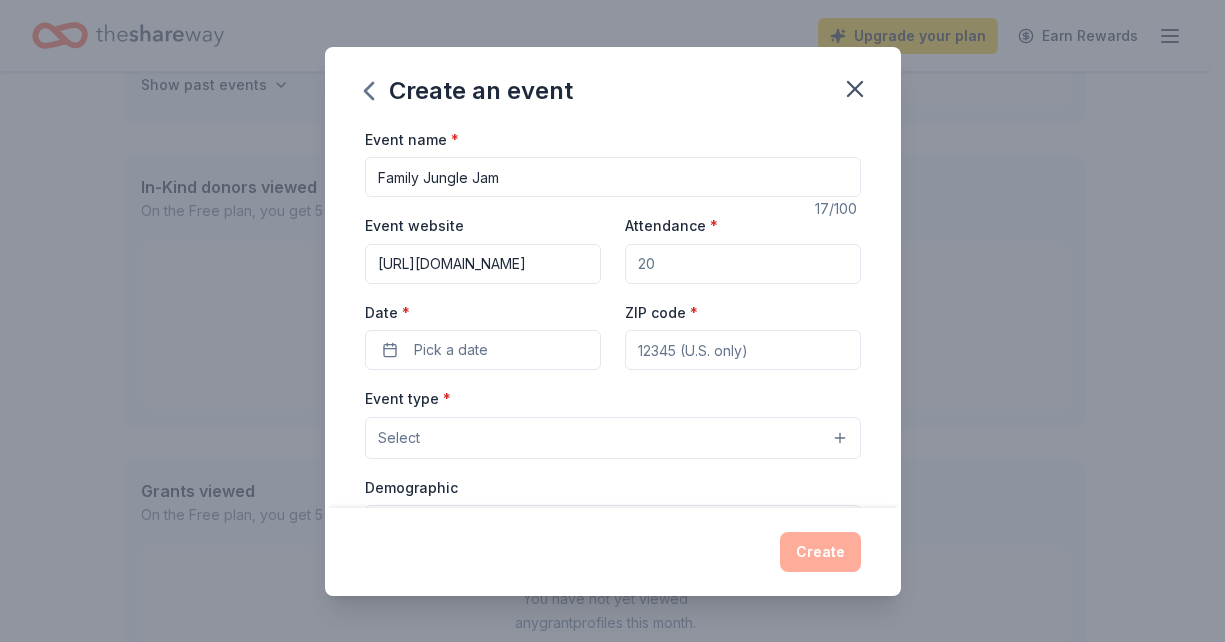 scroll, scrollTop: 0, scrollLeft: 319, axis: horizontal 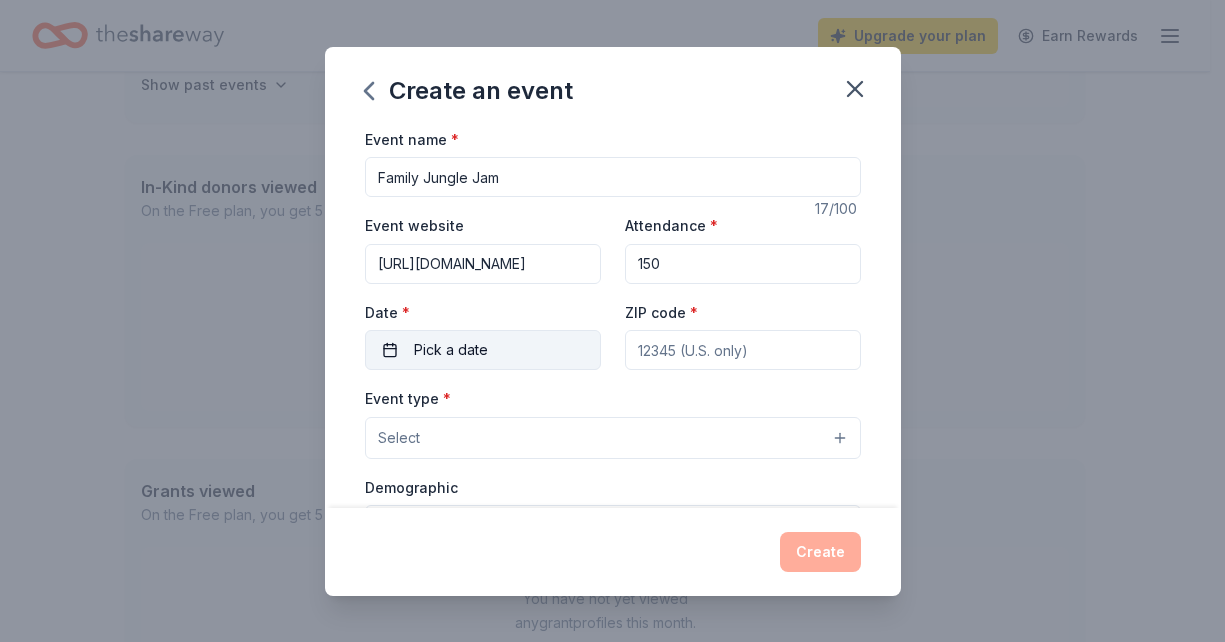 type on "150" 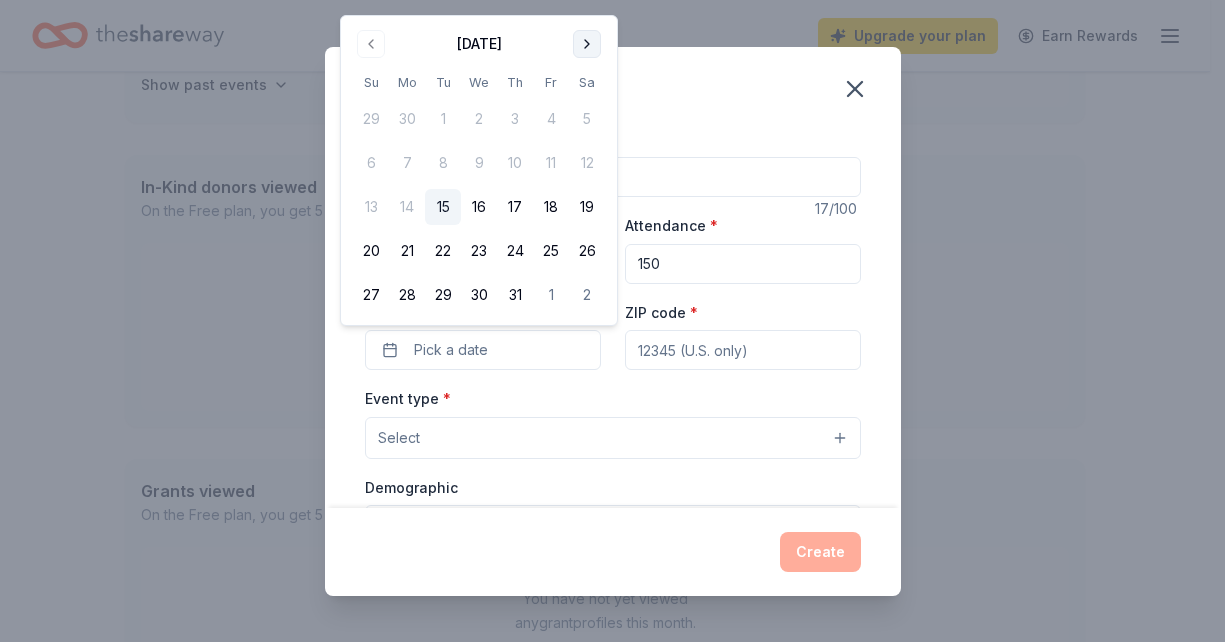 click at bounding box center [587, 44] 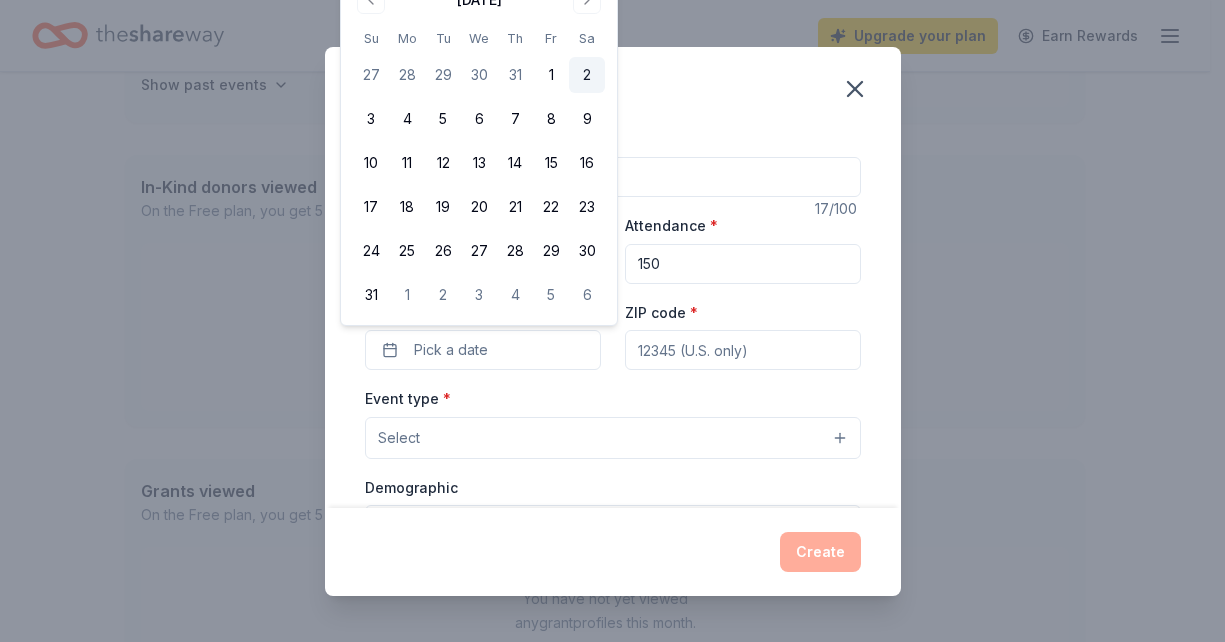 click on "2" at bounding box center [587, 75] 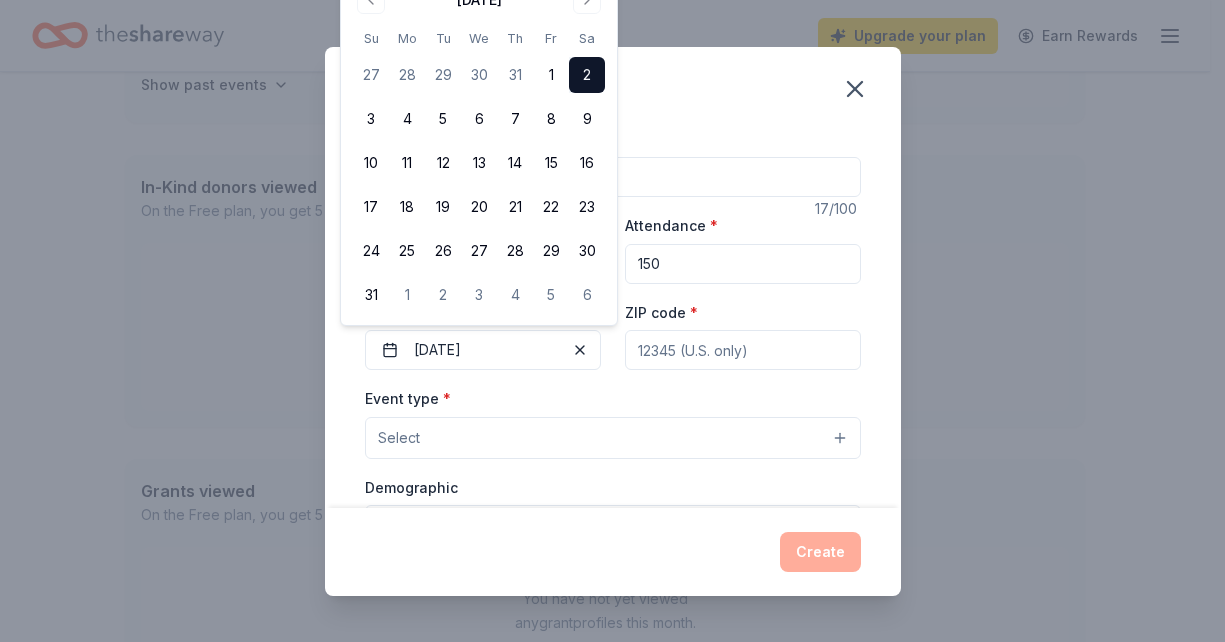 click on "ZIP code *" at bounding box center (743, 350) 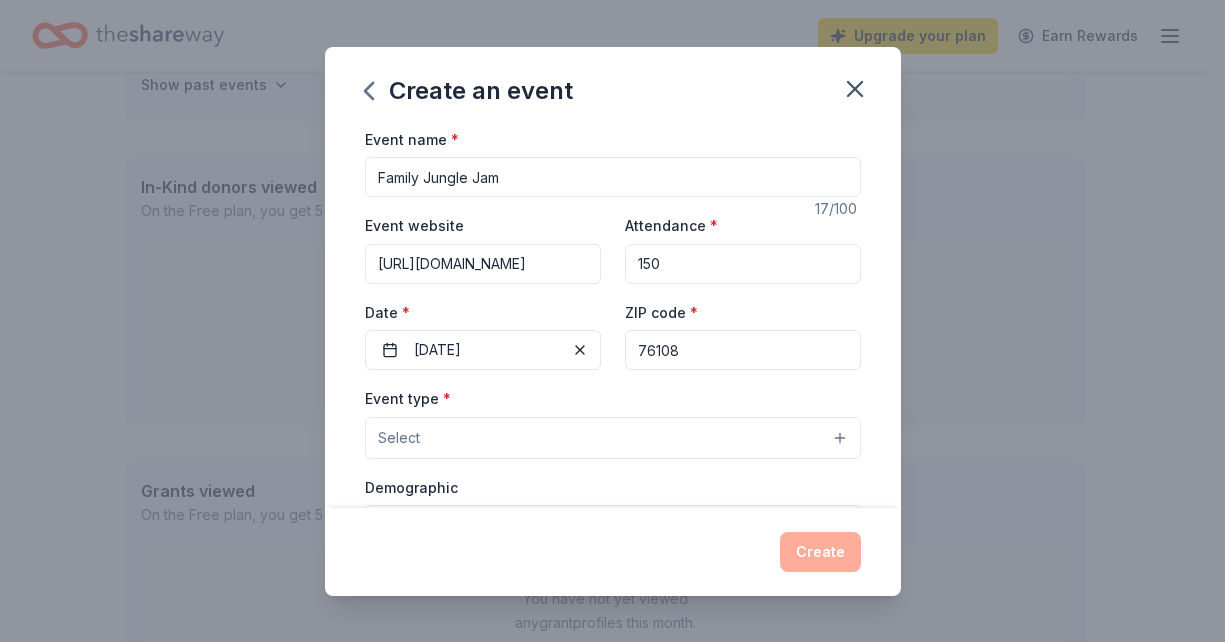 type on "76108" 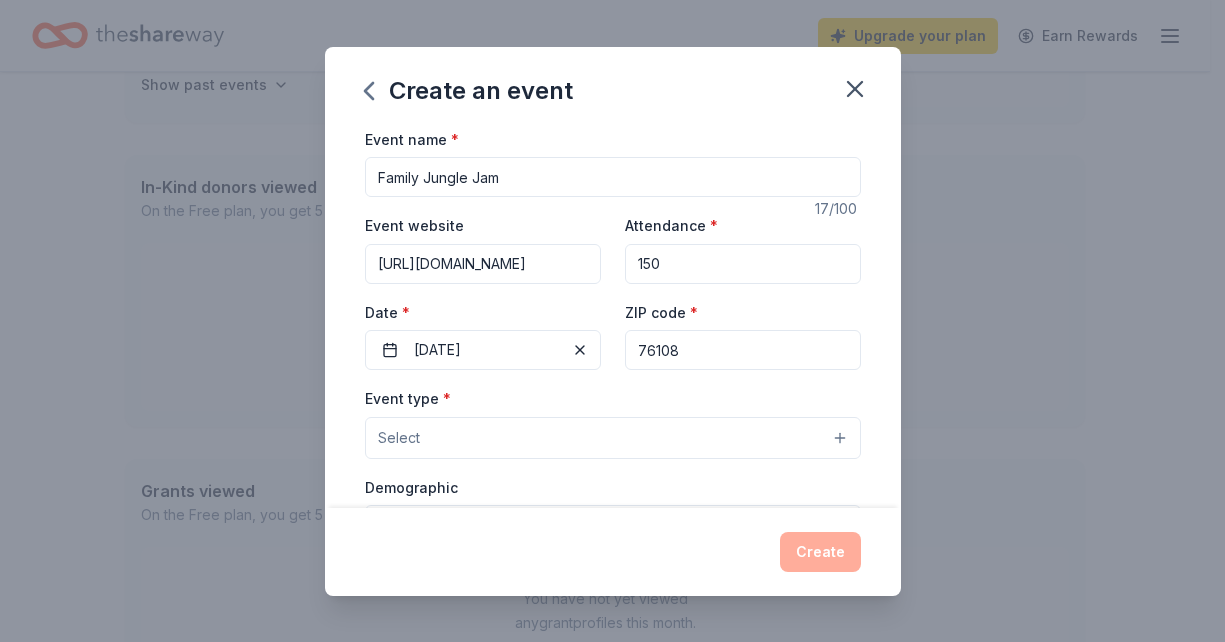 click on "Select" at bounding box center [613, 438] 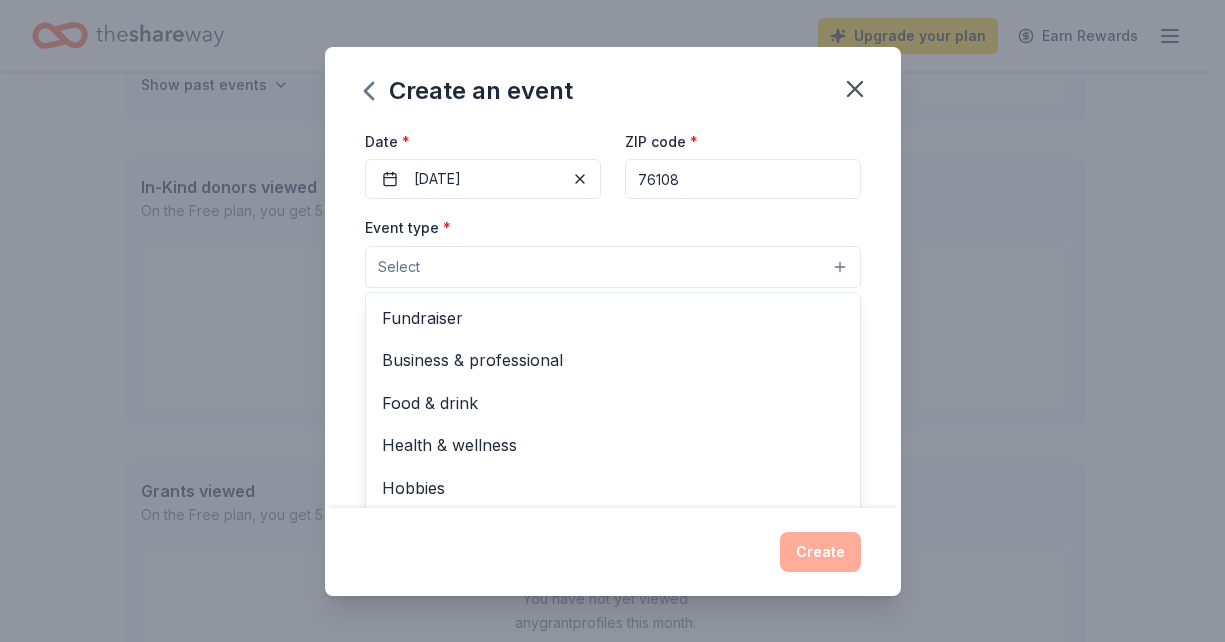 scroll, scrollTop: 172, scrollLeft: 0, axis: vertical 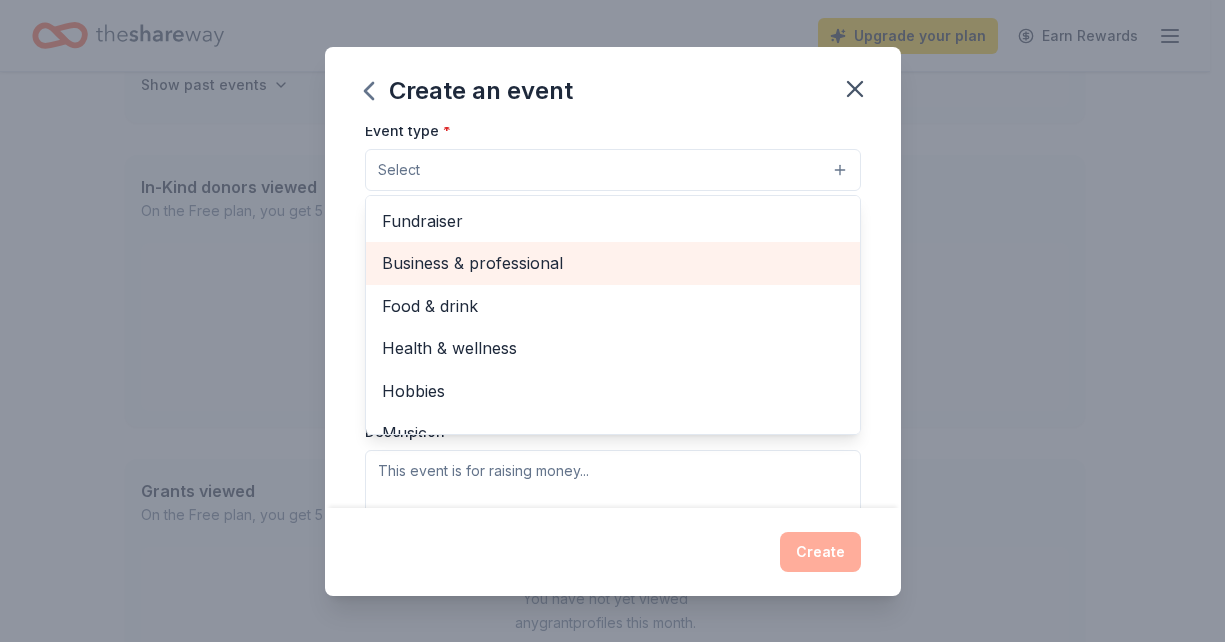 click on "Business & professional" at bounding box center (613, 263) 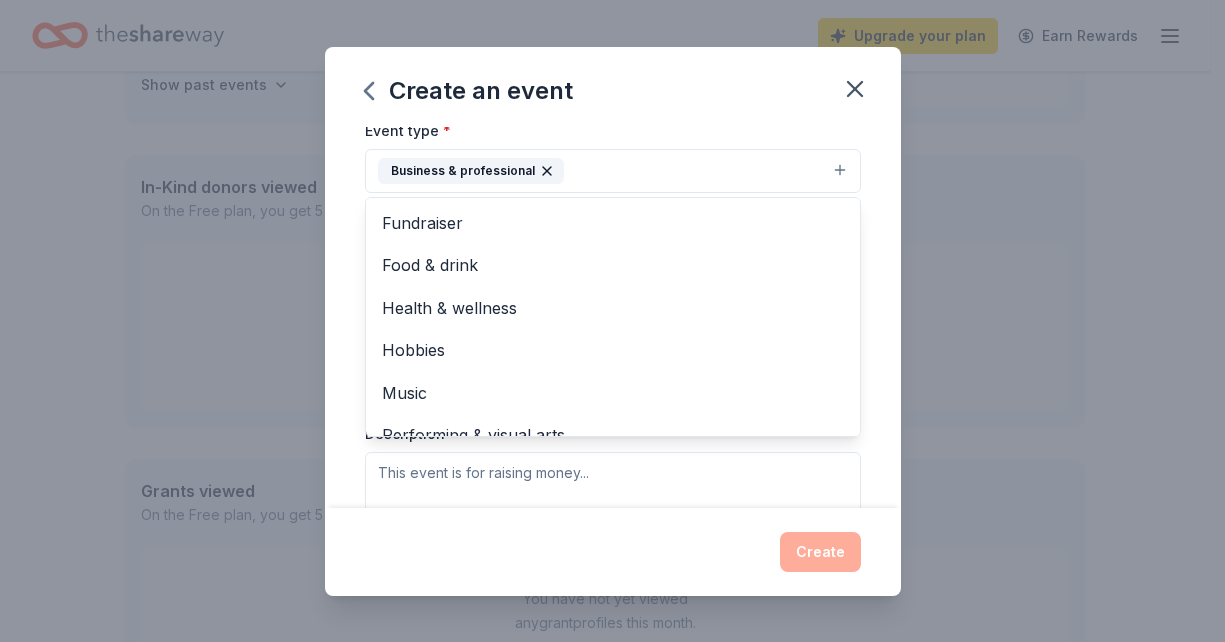 click on "Create an event Event name * Family Jungle Jam 17 /100 Event website https://www.facebook.com/events/733253429308004/?active_tab=discussion Attendance * 150 Date * 08/02/2025 ZIP code * 76108 Event type * Business & professional Fundraiser Food & drink Health & wellness Hobbies Music Performing & visual arts Demographic Select We use this information to help brands find events with their target demographic to sponsor their products. Mailing address Apt/unit Description What are you looking for? * Auction & raffle Meals Snacks Desserts Alcohol Beverages Send me reminders Email me reminders of donor application deadlines Recurring event Create" at bounding box center (612, 321) 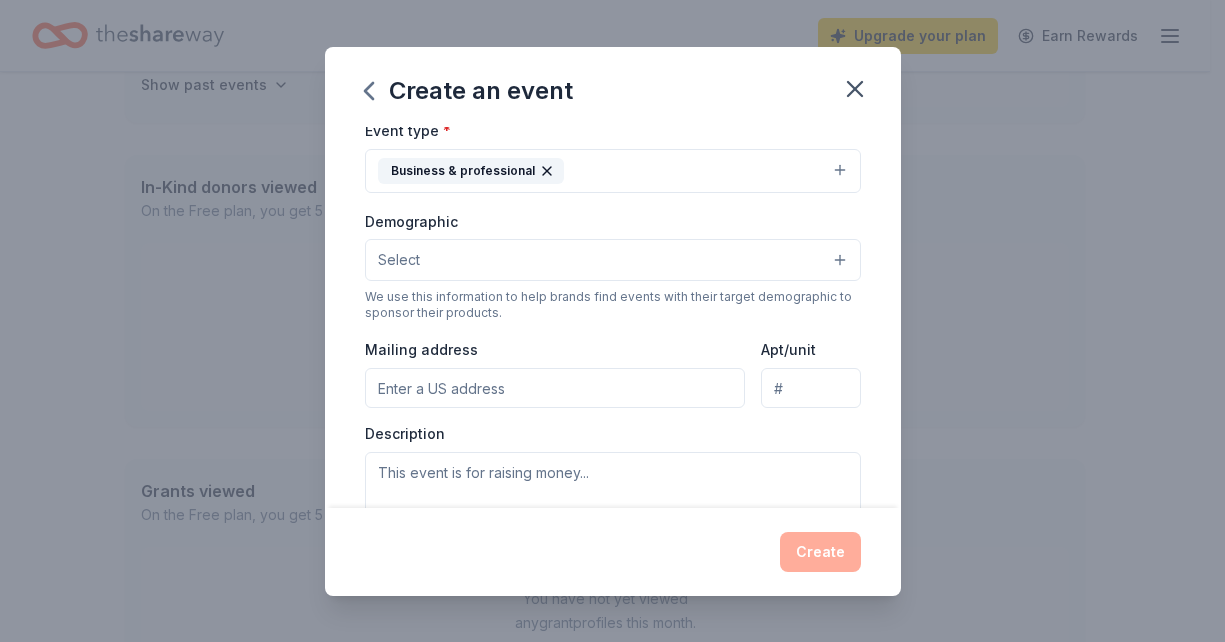 click on "Select" at bounding box center (613, 260) 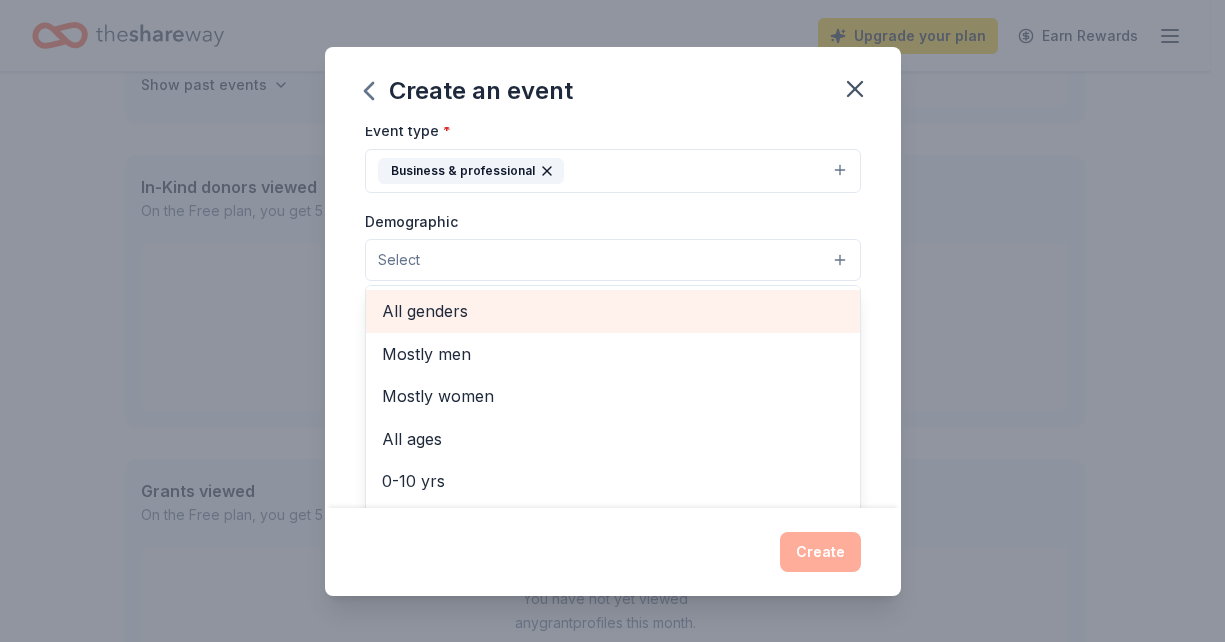 click on "All genders" at bounding box center [613, 311] 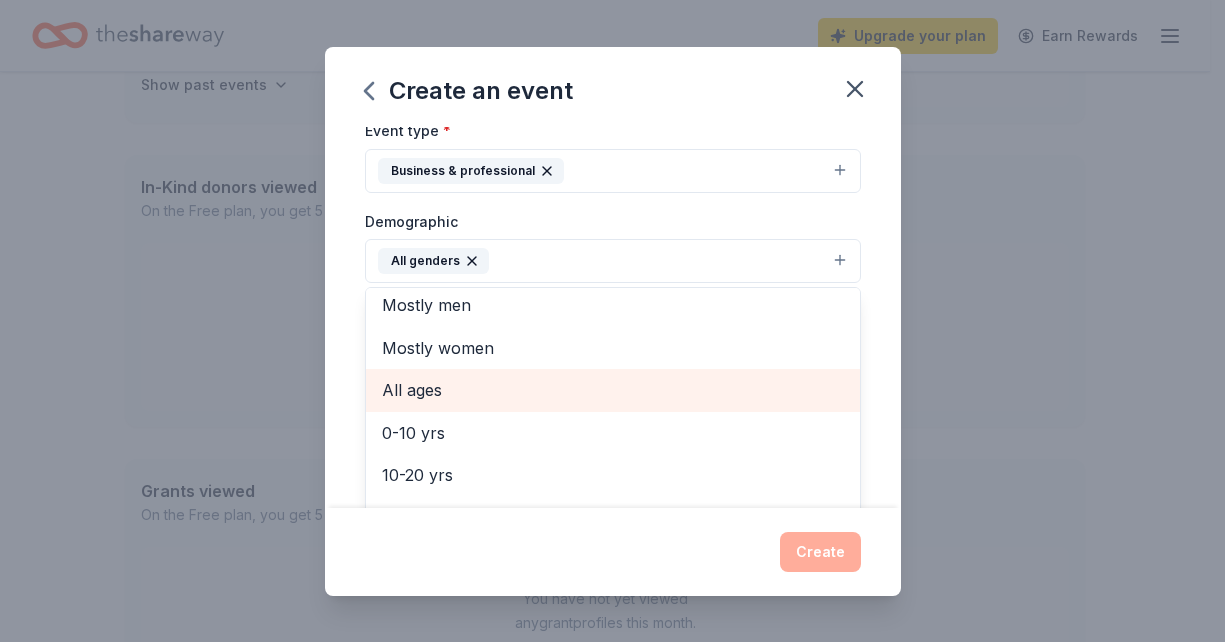 scroll, scrollTop: 9, scrollLeft: 0, axis: vertical 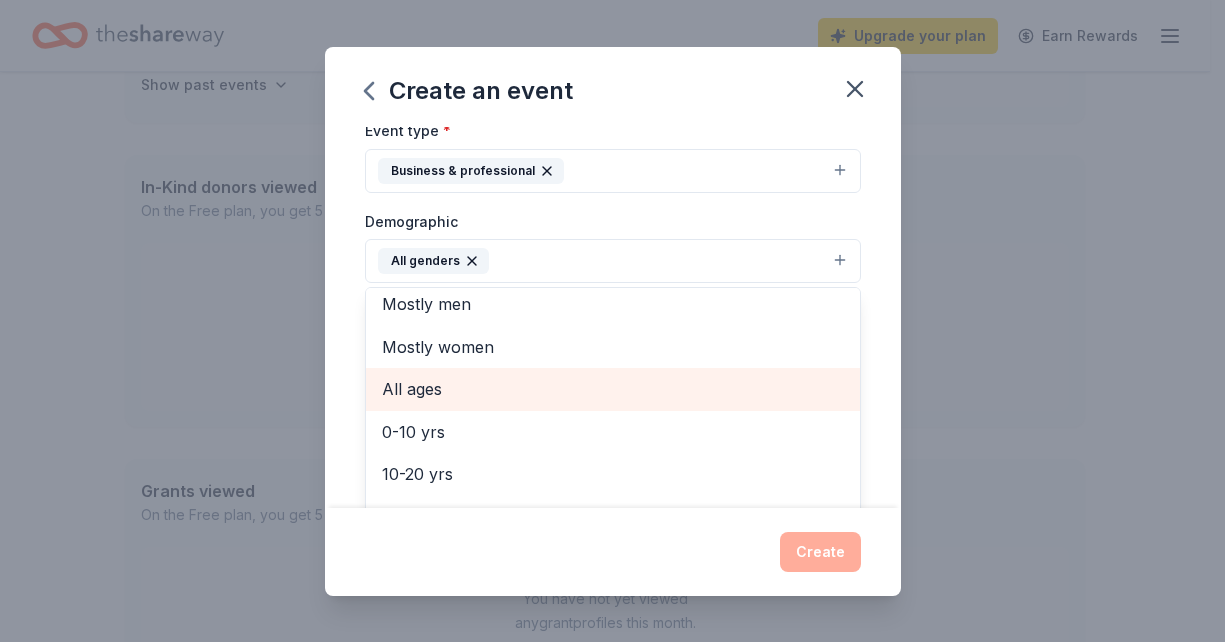 click on "All ages" at bounding box center [613, 389] 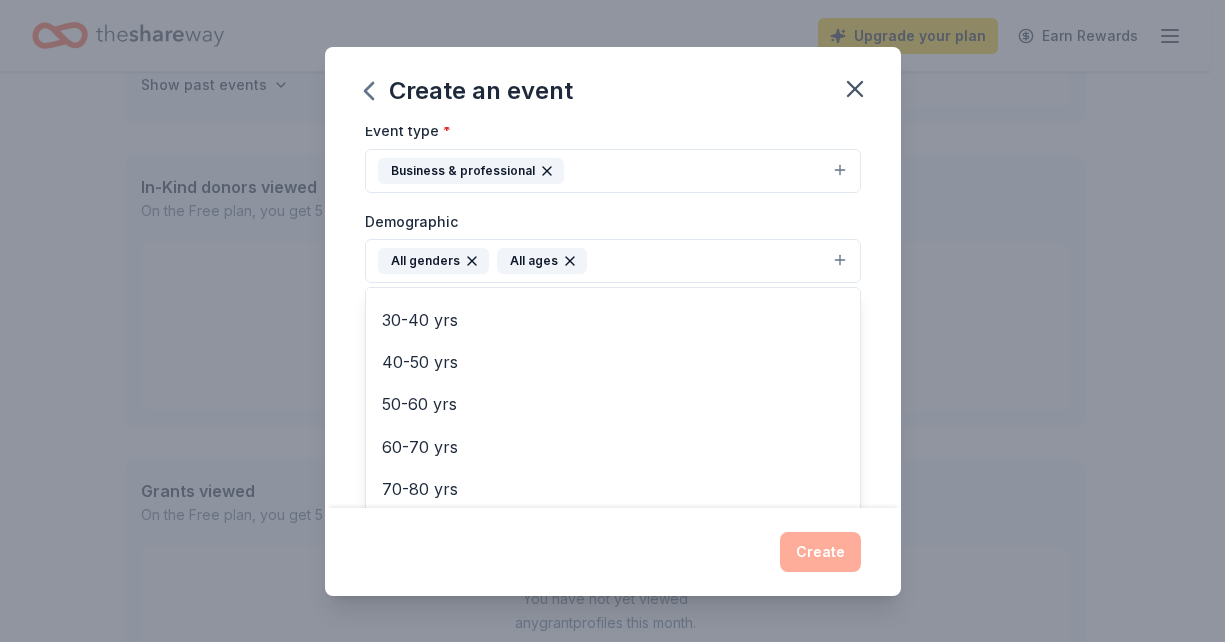 scroll, scrollTop: 236, scrollLeft: 0, axis: vertical 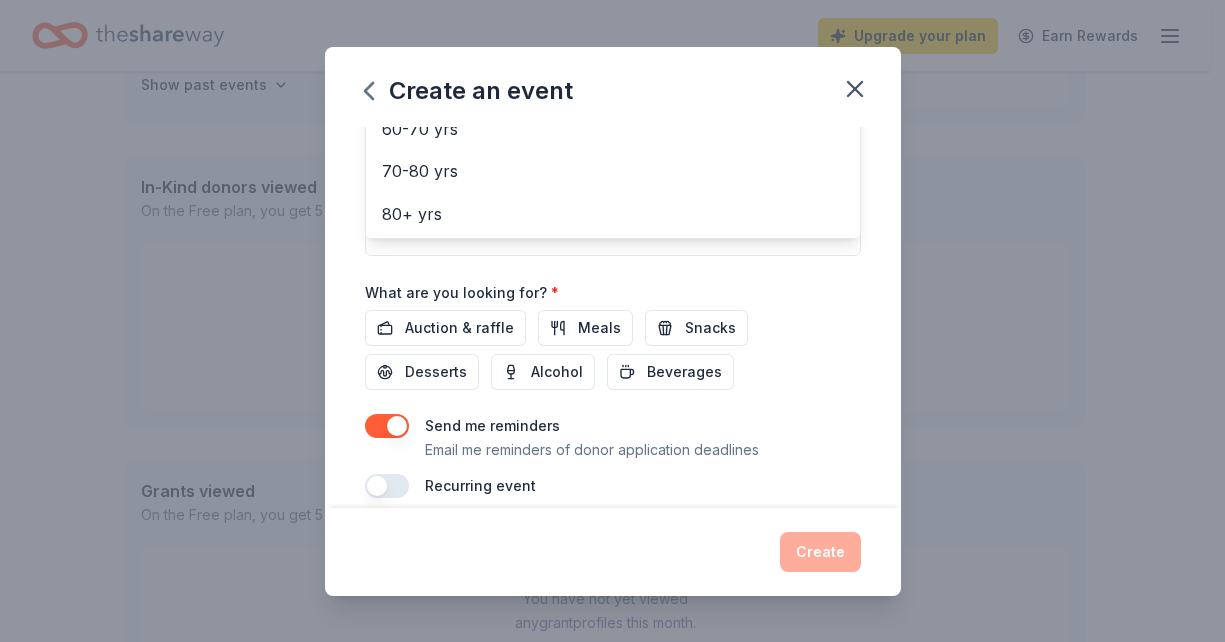click on "Create an event Event name * Family Jungle Jam 17 /100 Event website https://www.facebook.com/events/733253429308004/?active_tab=discussion Attendance * 150 Date * 08/02/2025 ZIP code * 76108 Event type * Business & professional Demographic All genders All ages Mostly men Mostly women 0-10 yrs 10-20 yrs 20-30 yrs 30-40 yrs 40-50 yrs 50-60 yrs 60-70 yrs 70-80 yrs 80+ yrs We use this information to help brands find events with their target demographic to sponsor their products. Mailing address Apt/unit Description What are you looking for? * Auction & raffle Meals Snacks Desserts Alcohol Beverages Send me reminders Email me reminders of donor application deadlines Recurring event Create" at bounding box center (612, 321) 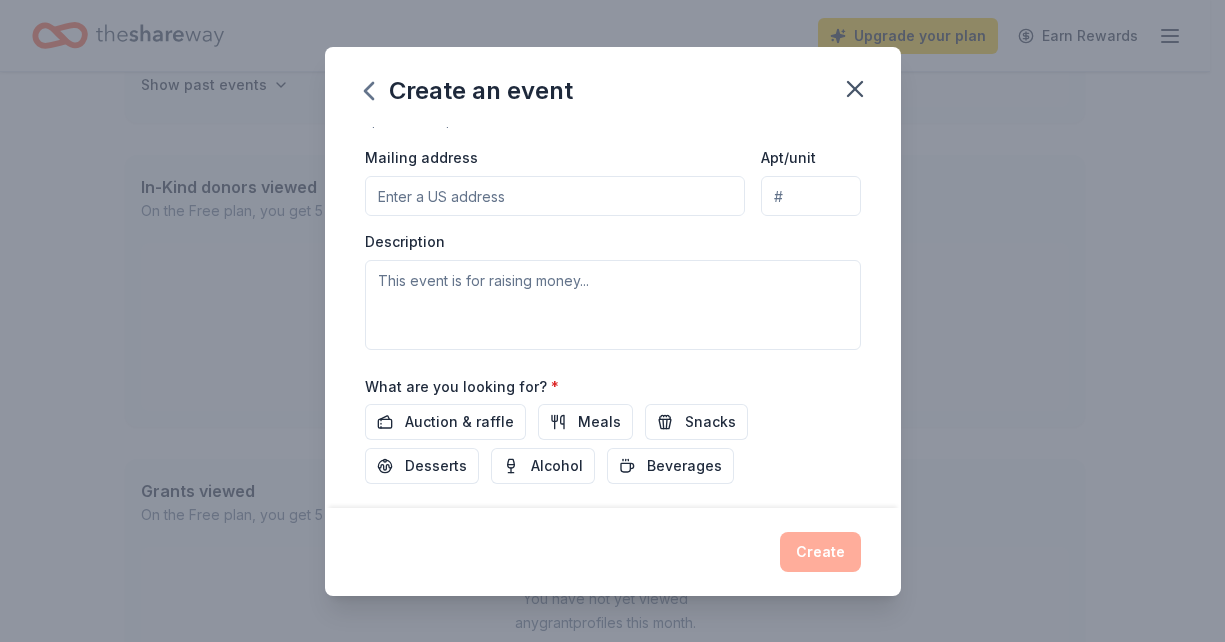 scroll, scrollTop: 461, scrollLeft: 0, axis: vertical 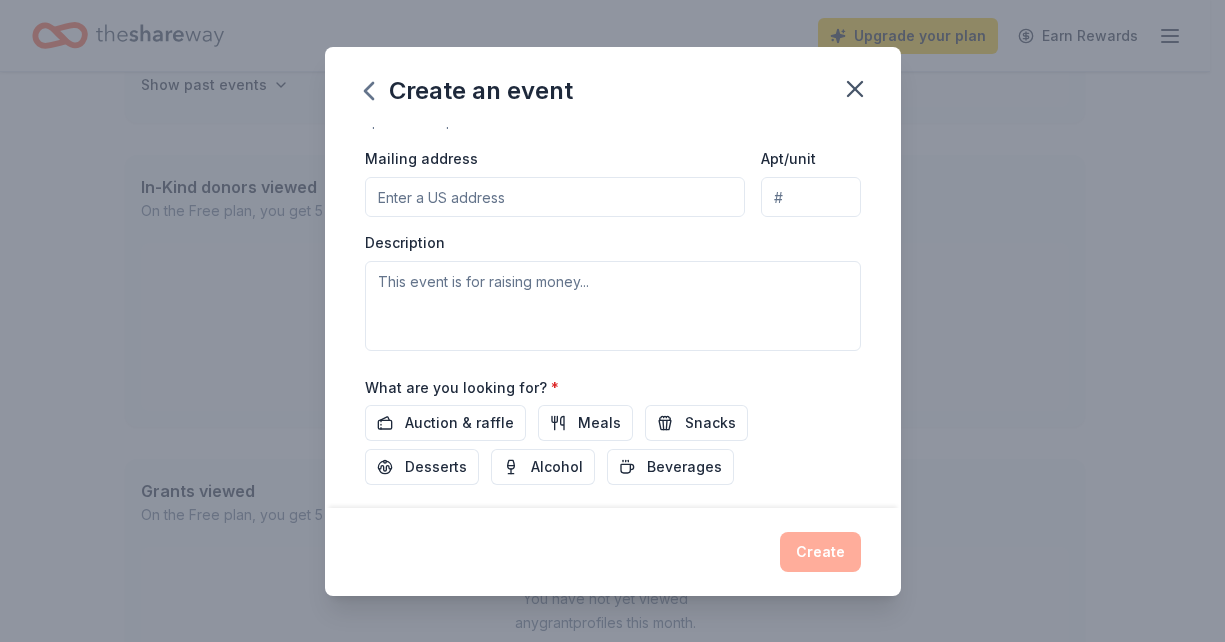 click on "Mailing address" at bounding box center [555, 197] 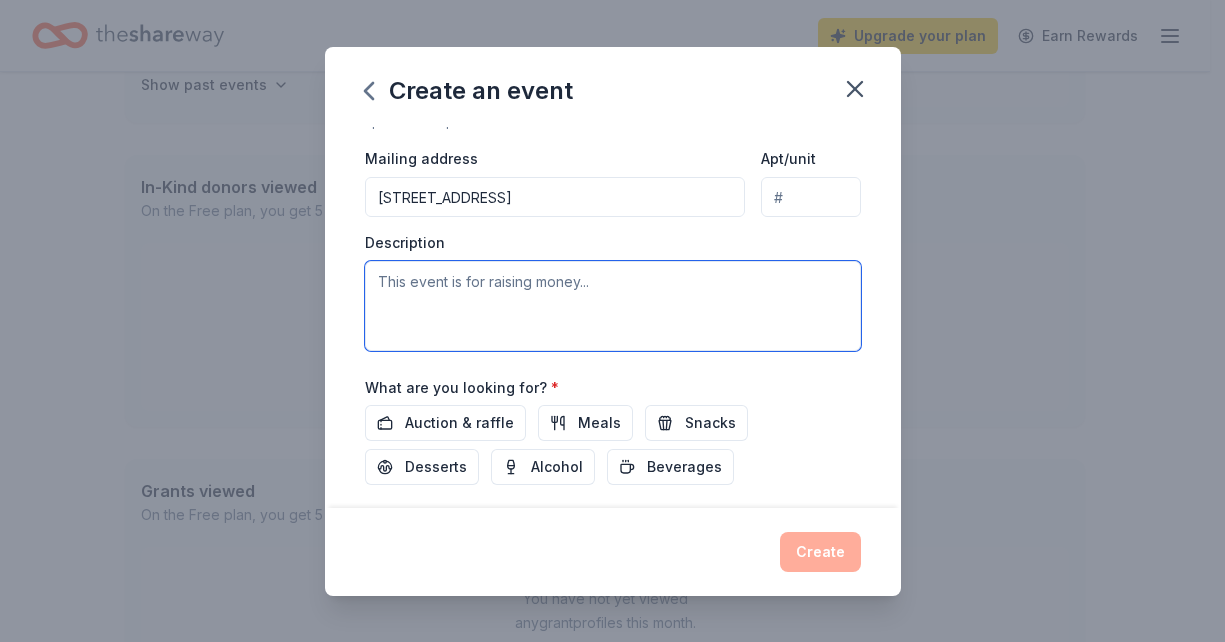click at bounding box center (613, 306) 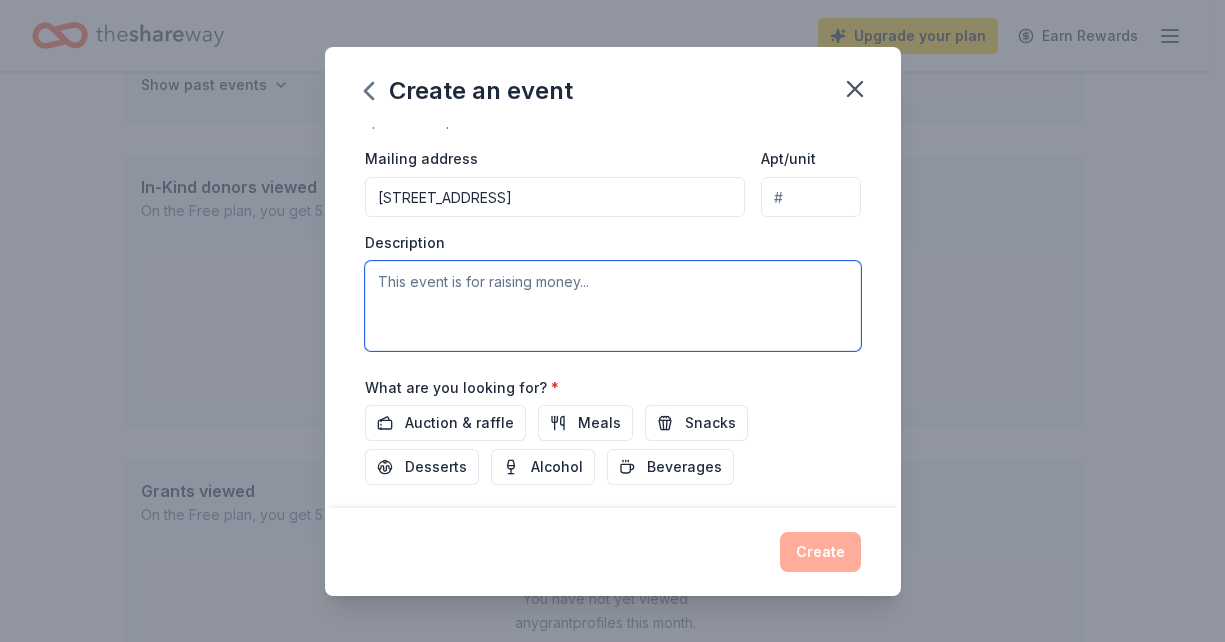 click at bounding box center [613, 306] 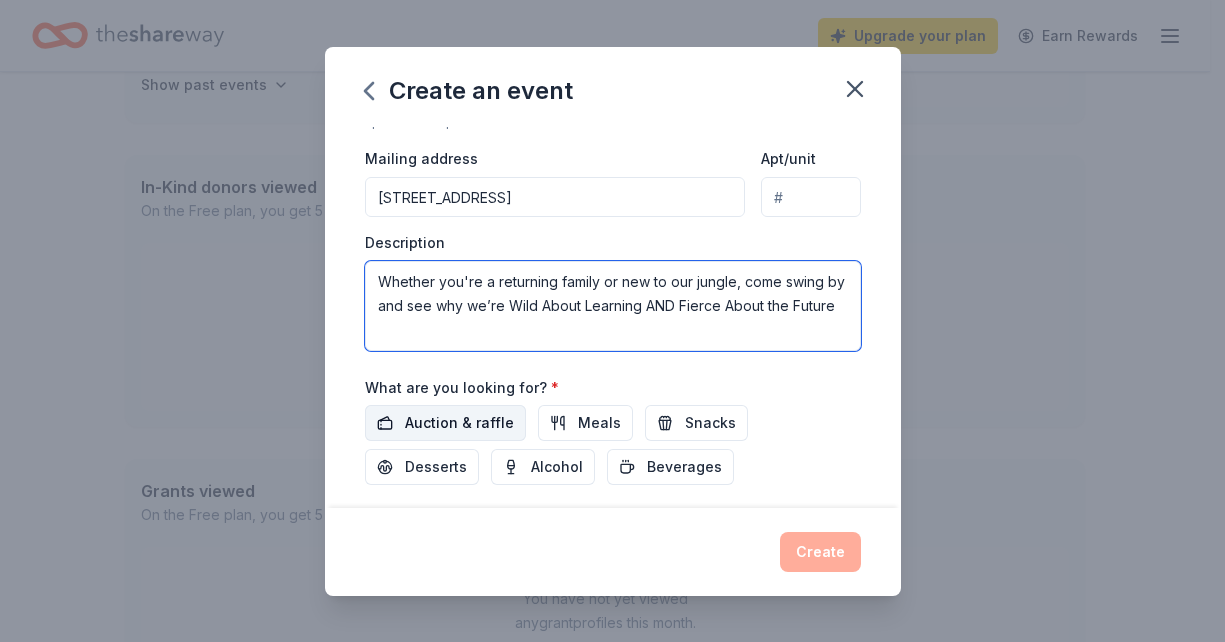 type on "Whether you're a returning family or new to our jungle, come swing by and see why we’re Wild About Learning AND Fierce About the Future" 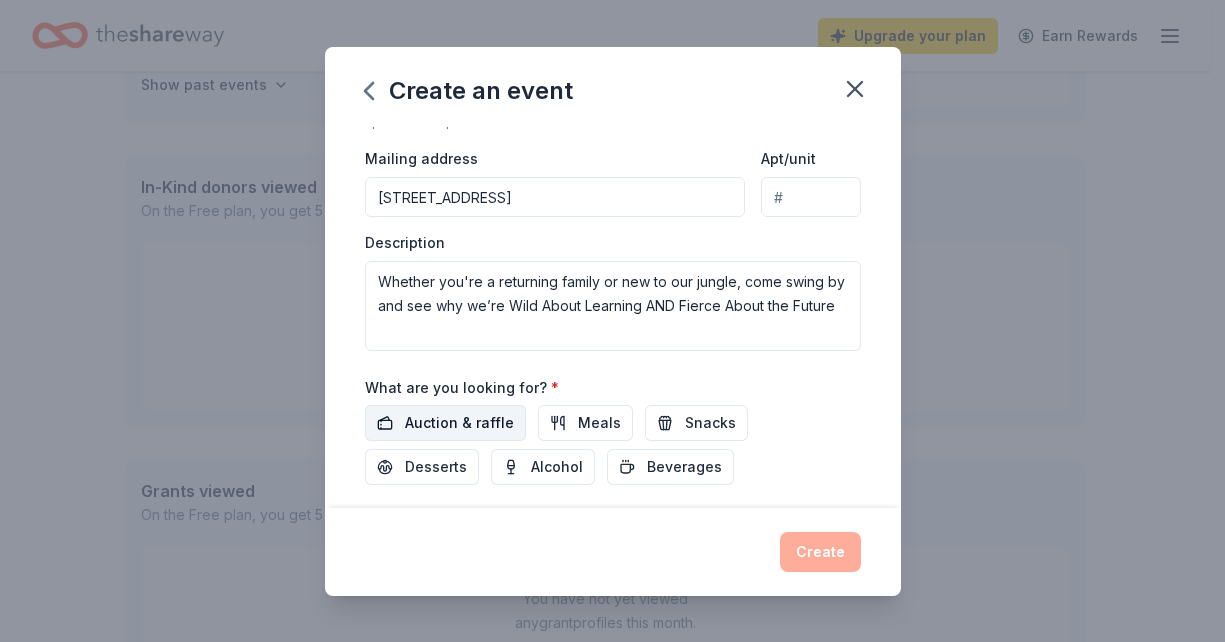 click on "Auction & raffle" at bounding box center (459, 423) 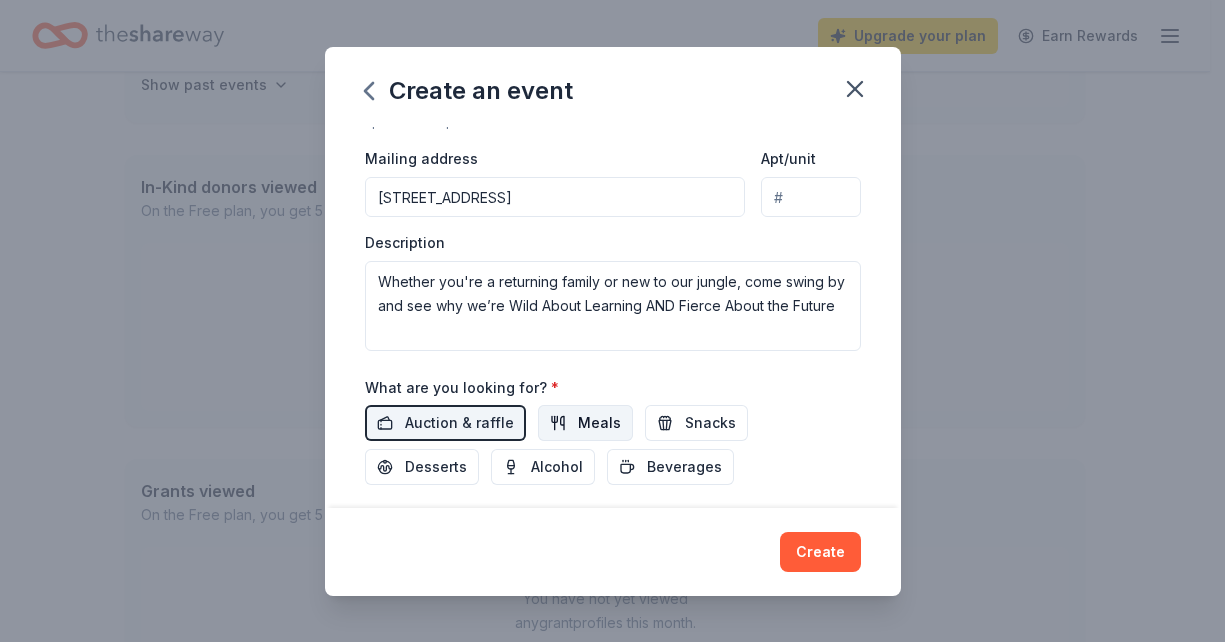 click on "Meals" at bounding box center (599, 423) 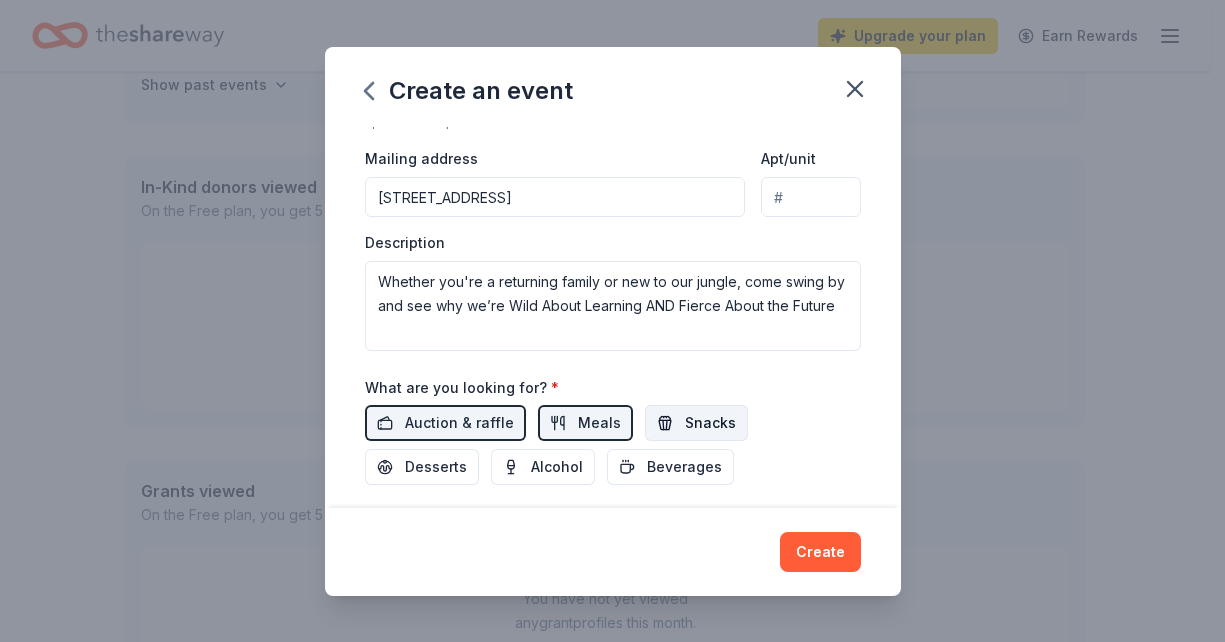 click on "Snacks" at bounding box center [710, 423] 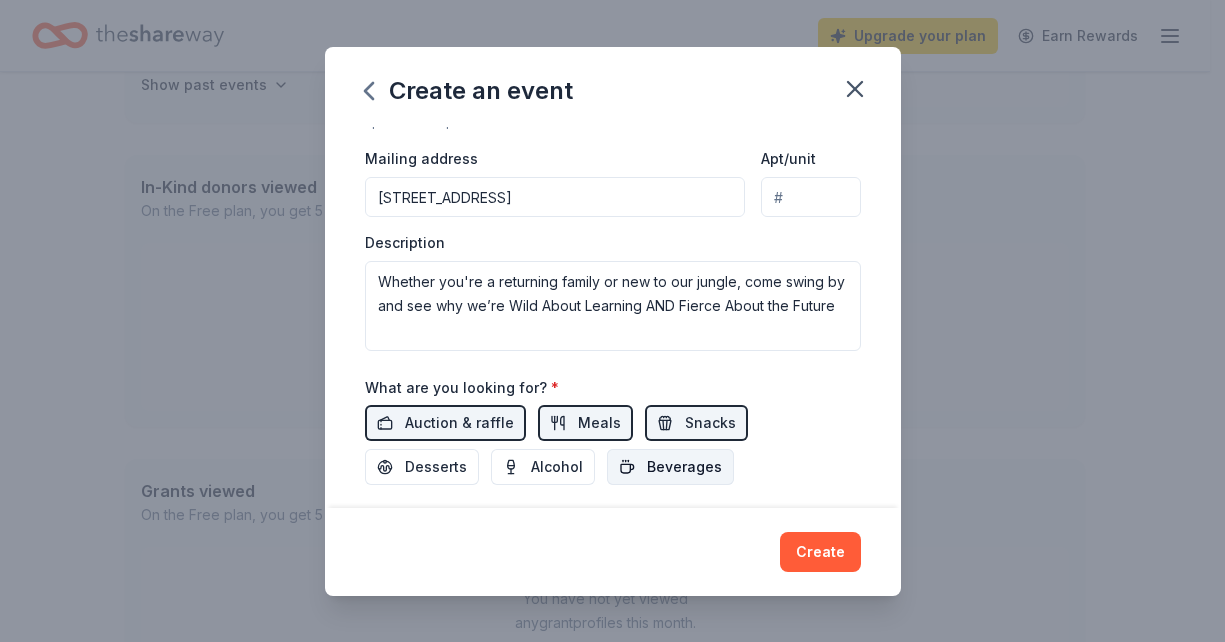 click on "Beverages" at bounding box center (684, 467) 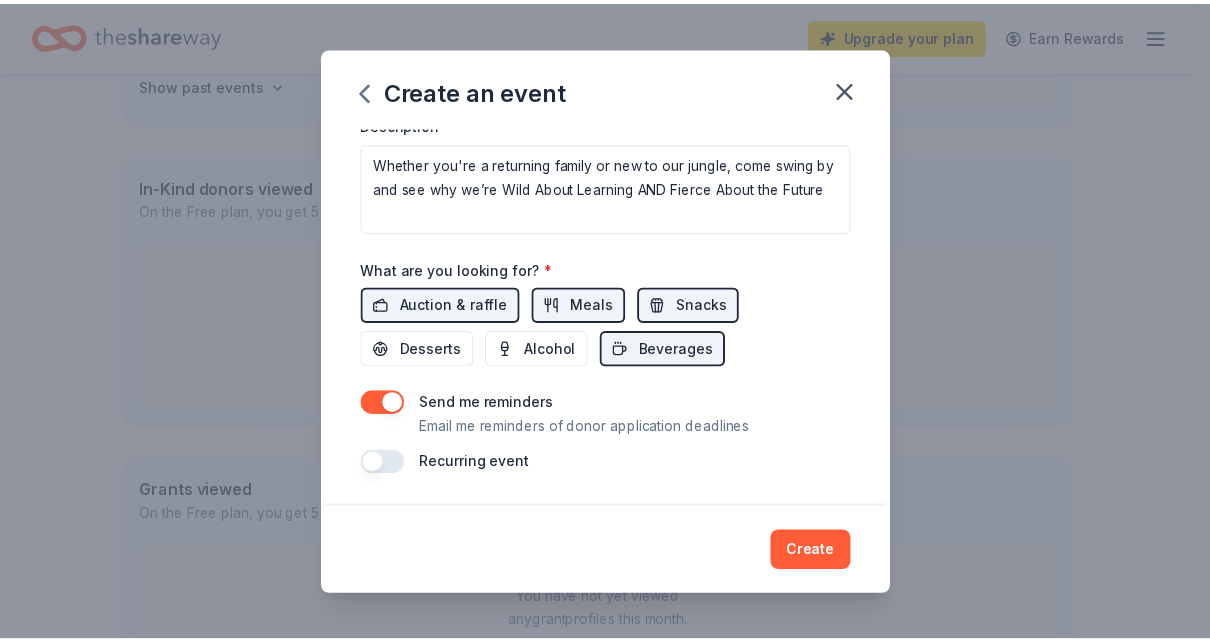 scroll, scrollTop: 578, scrollLeft: 0, axis: vertical 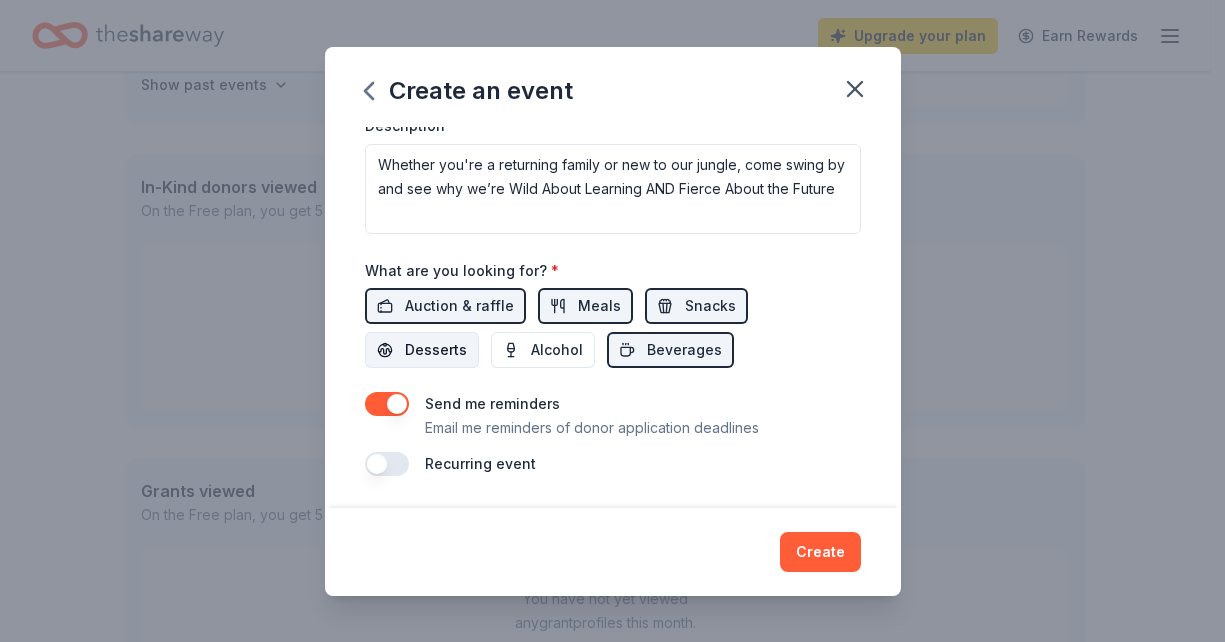 click on "Desserts" at bounding box center [422, 350] 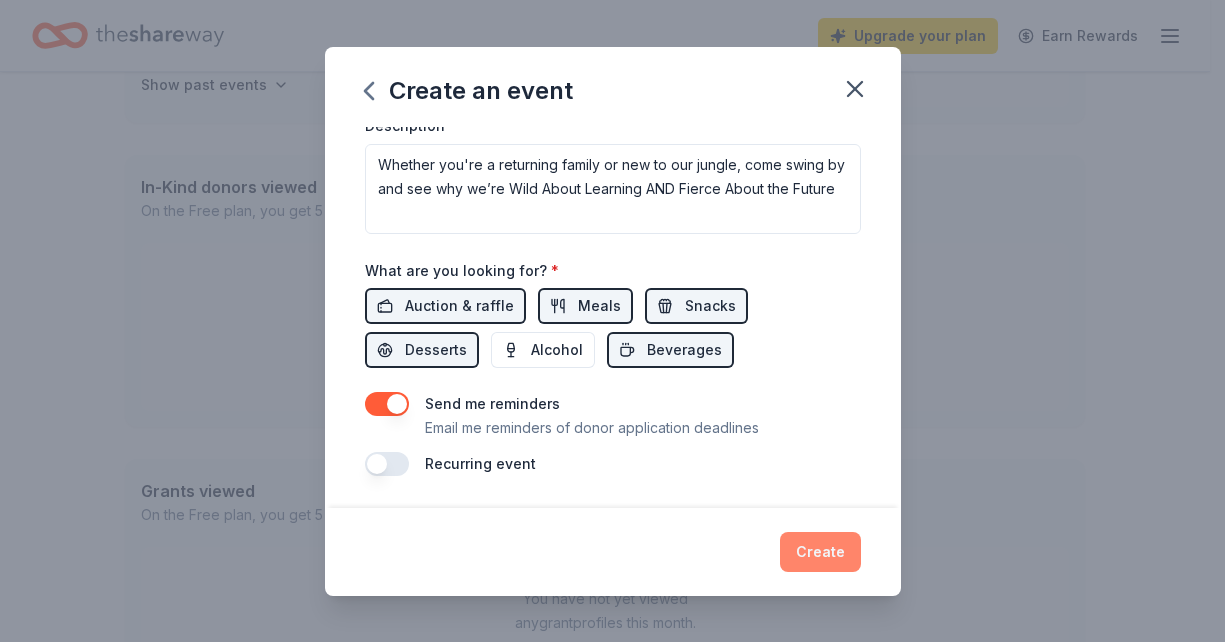 click on "Create" at bounding box center (820, 552) 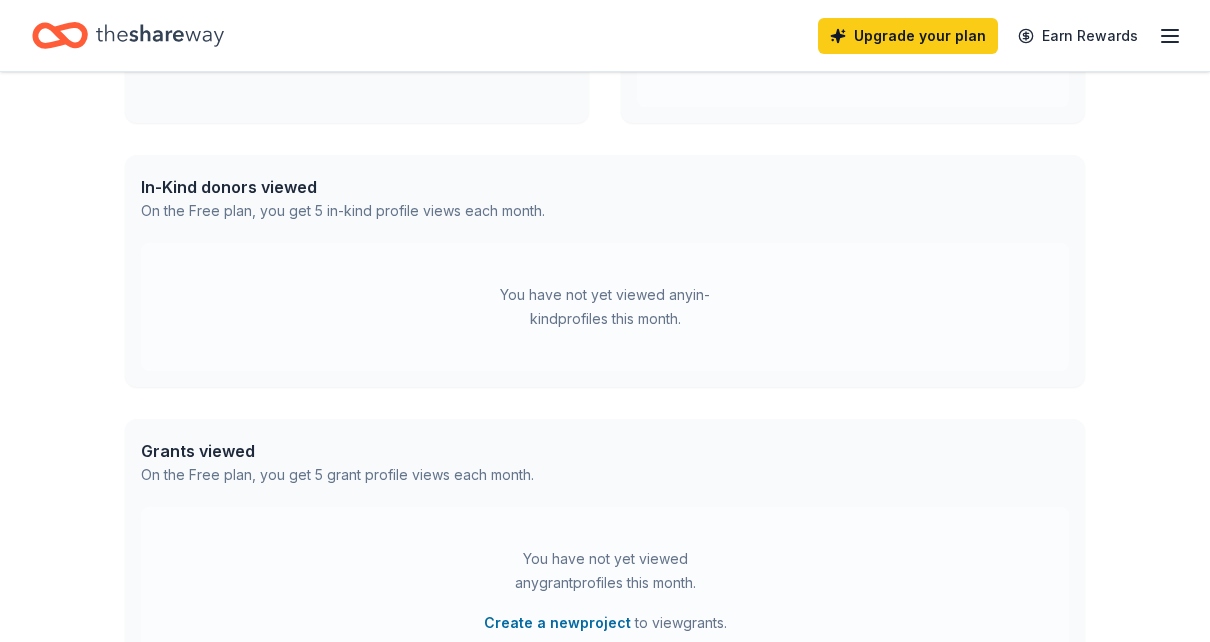 scroll, scrollTop: 291, scrollLeft: 0, axis: vertical 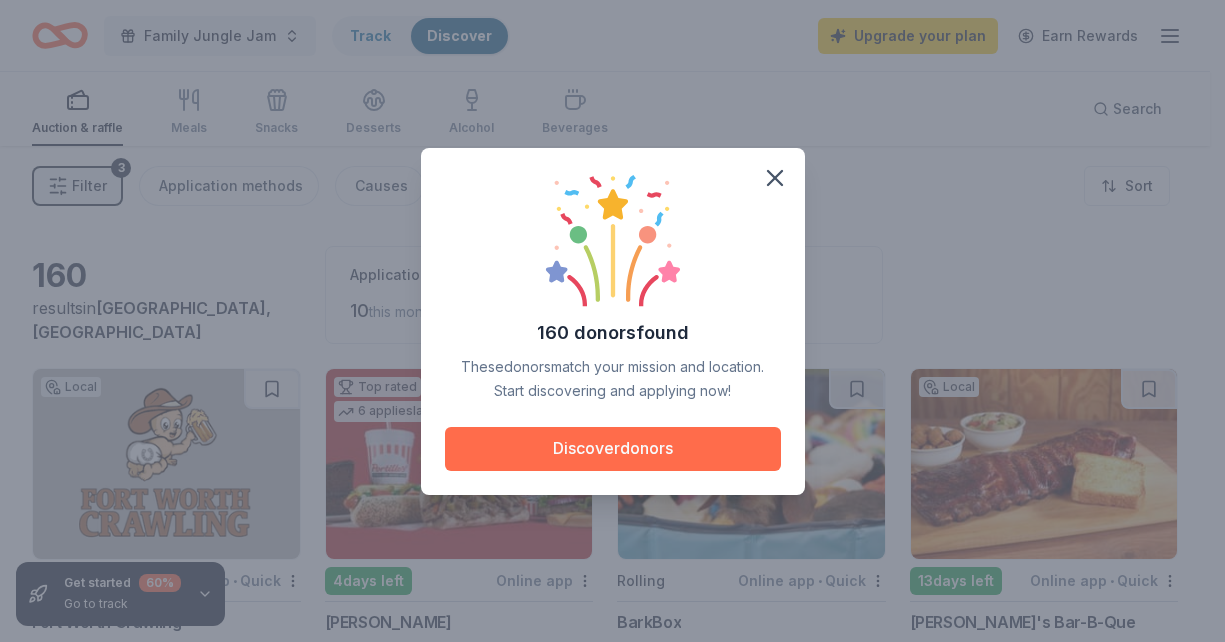 click on "Discover  donors" at bounding box center [613, 449] 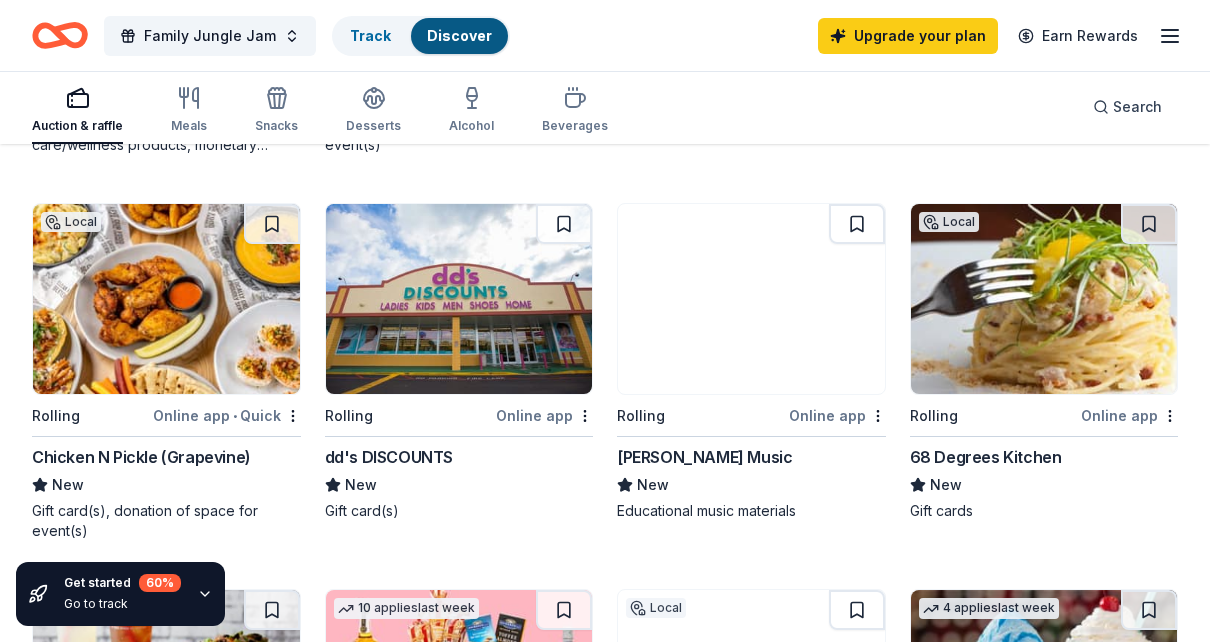 scroll, scrollTop: 1301, scrollLeft: 0, axis: vertical 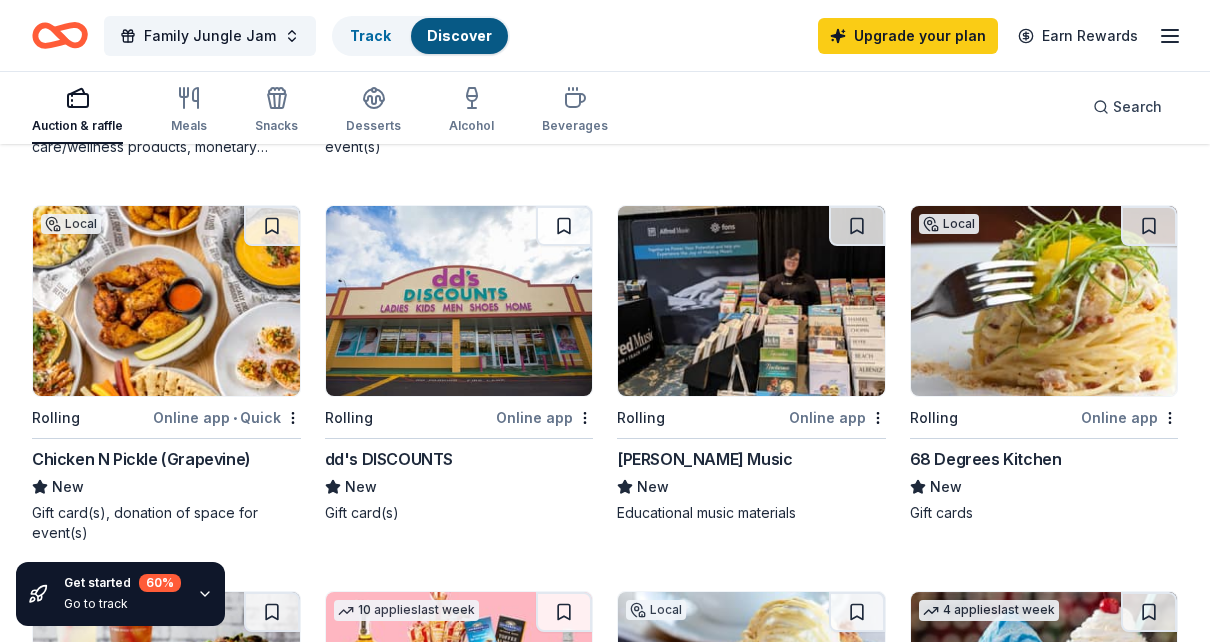 click at bounding box center [459, 301] 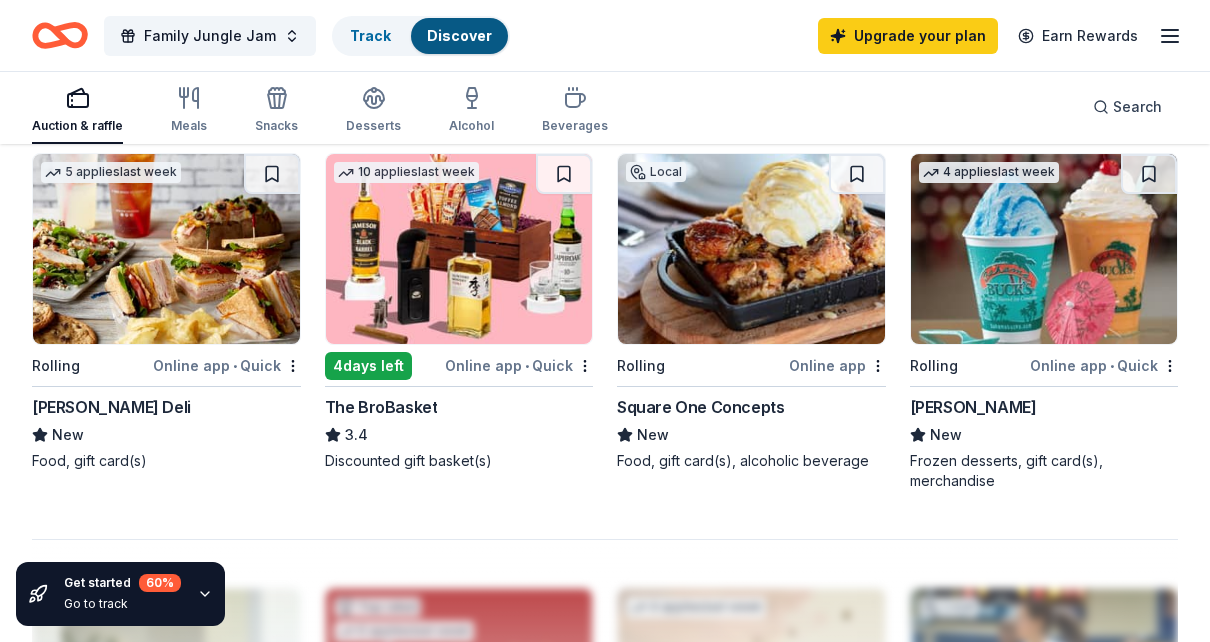 scroll, scrollTop: 1740, scrollLeft: 0, axis: vertical 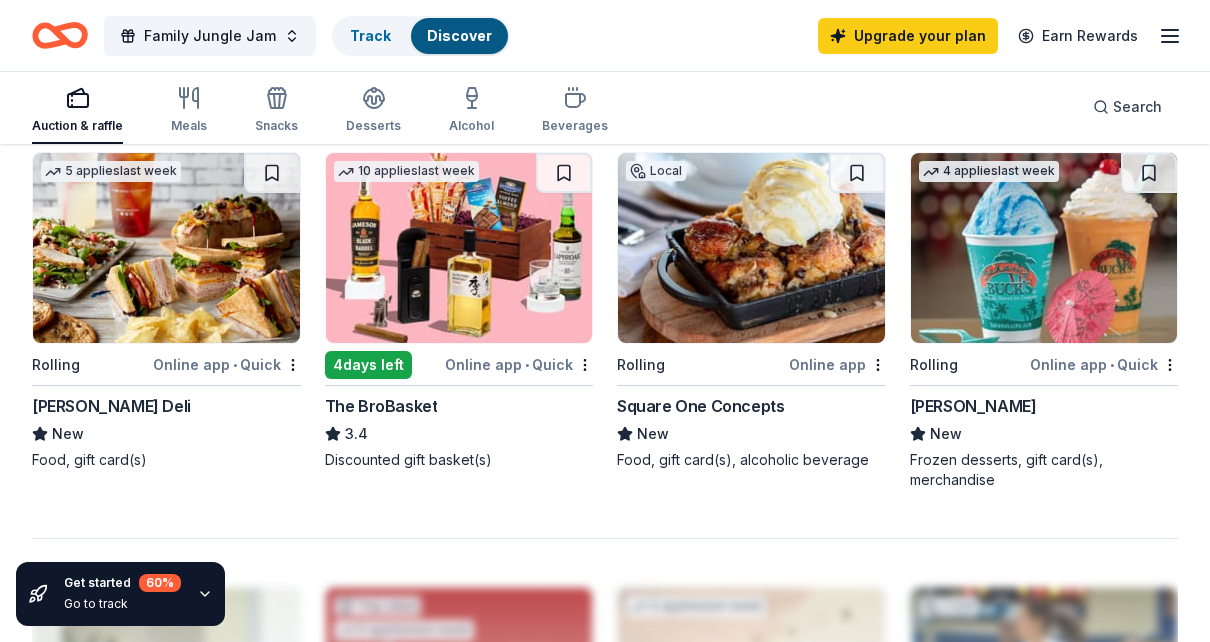 click at bounding box center (166, 248) 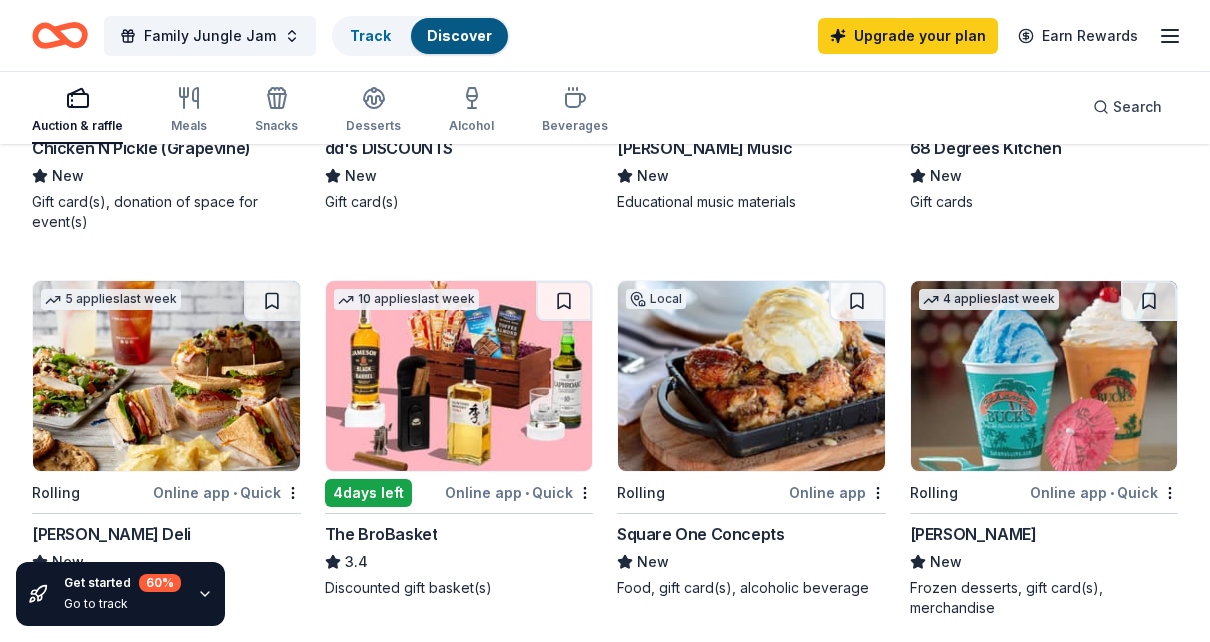 scroll, scrollTop: 1613, scrollLeft: 0, axis: vertical 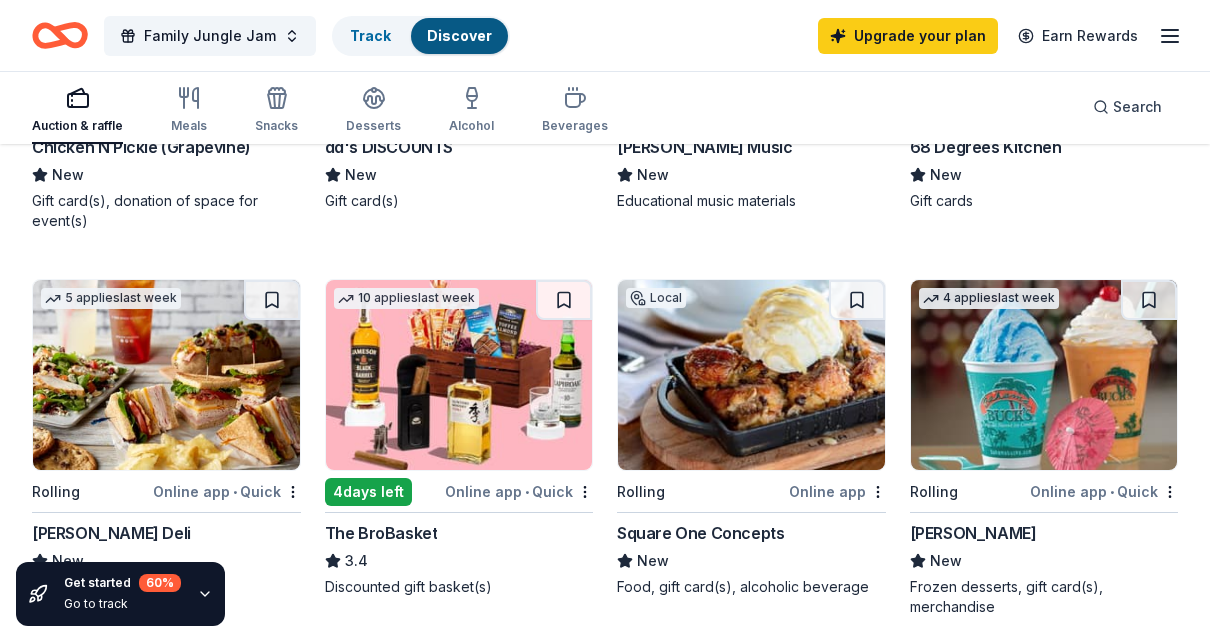 click at bounding box center [1044, 375] 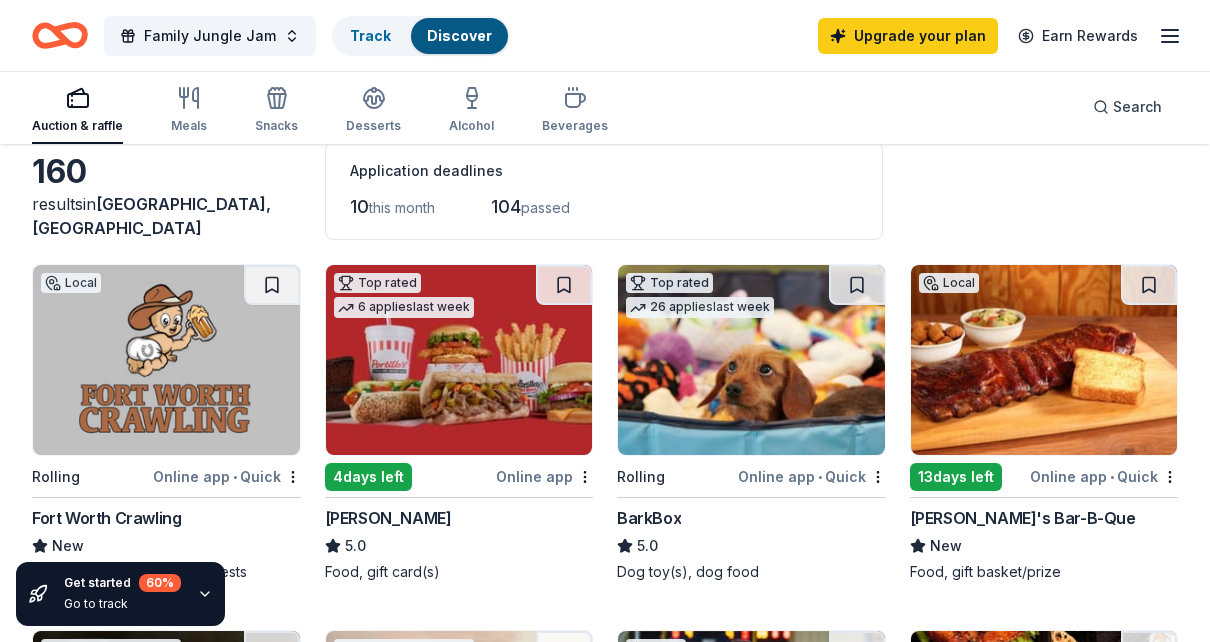 scroll, scrollTop: 103, scrollLeft: 0, axis: vertical 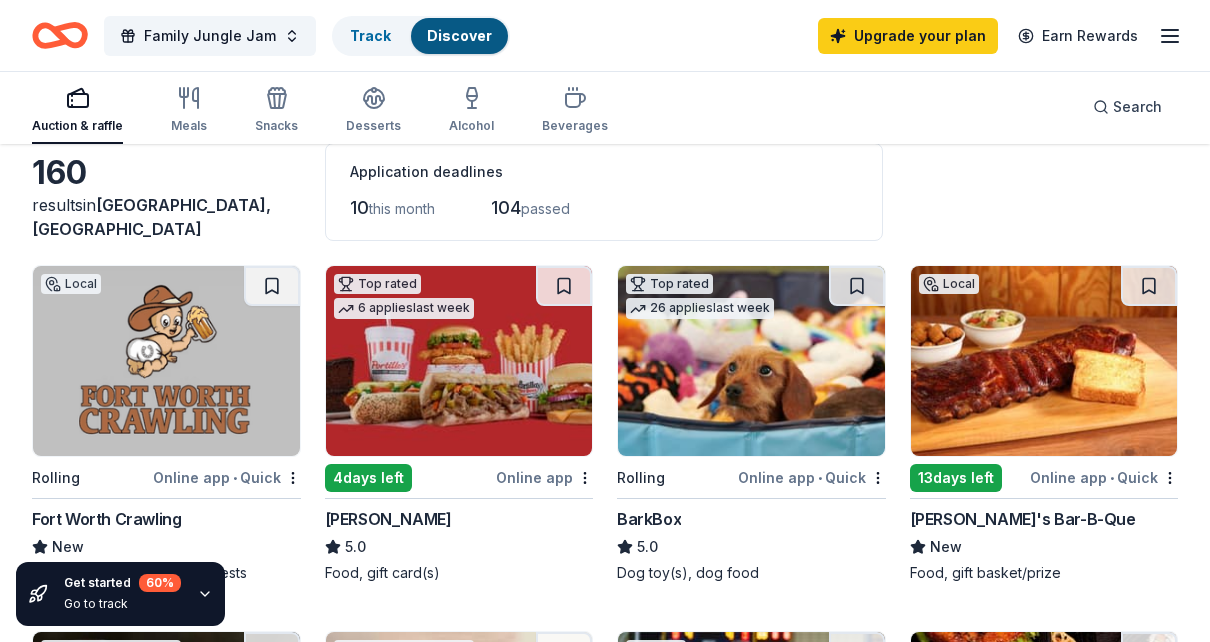 click at bounding box center (1044, 361) 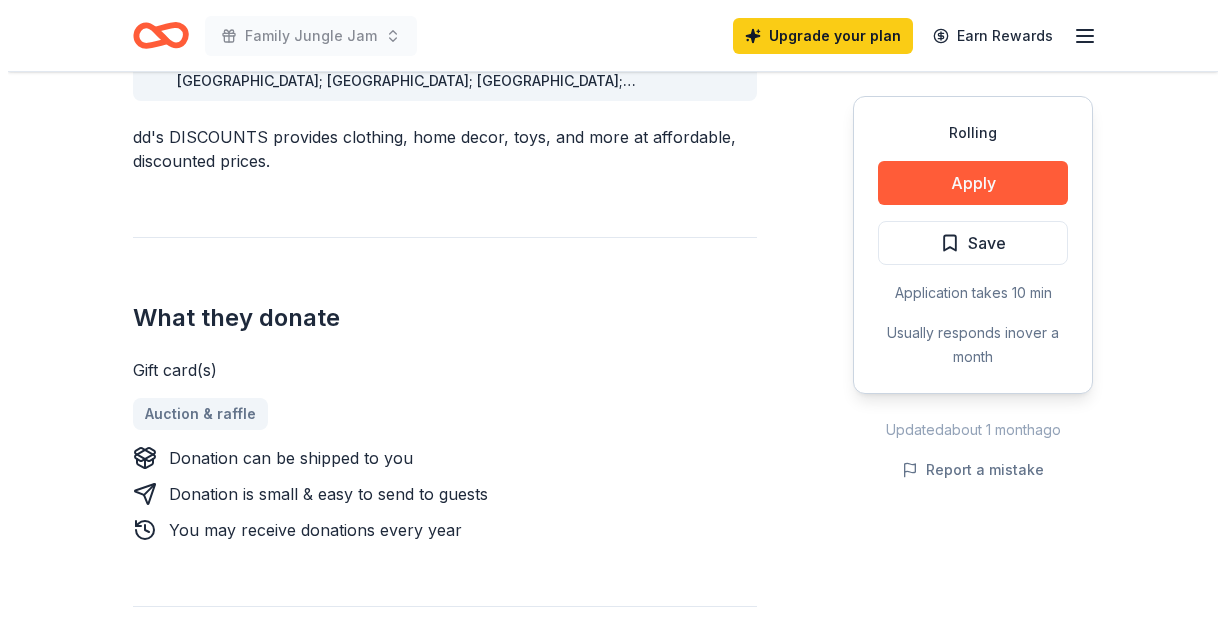 scroll, scrollTop: 594, scrollLeft: 0, axis: vertical 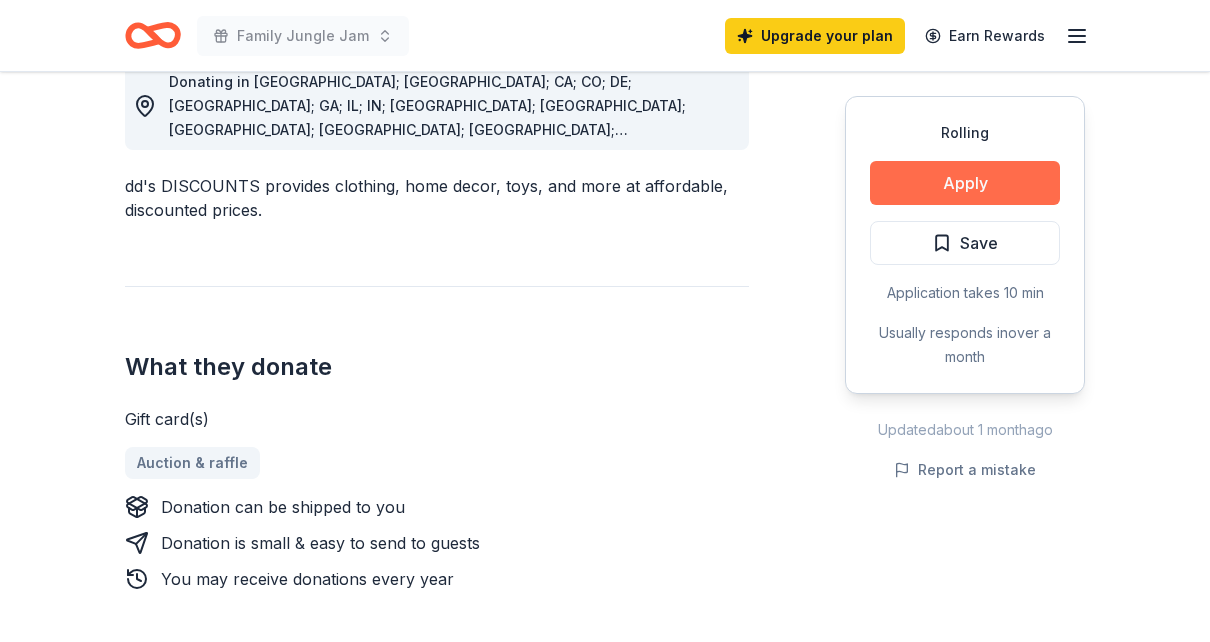 click on "Apply" at bounding box center [965, 183] 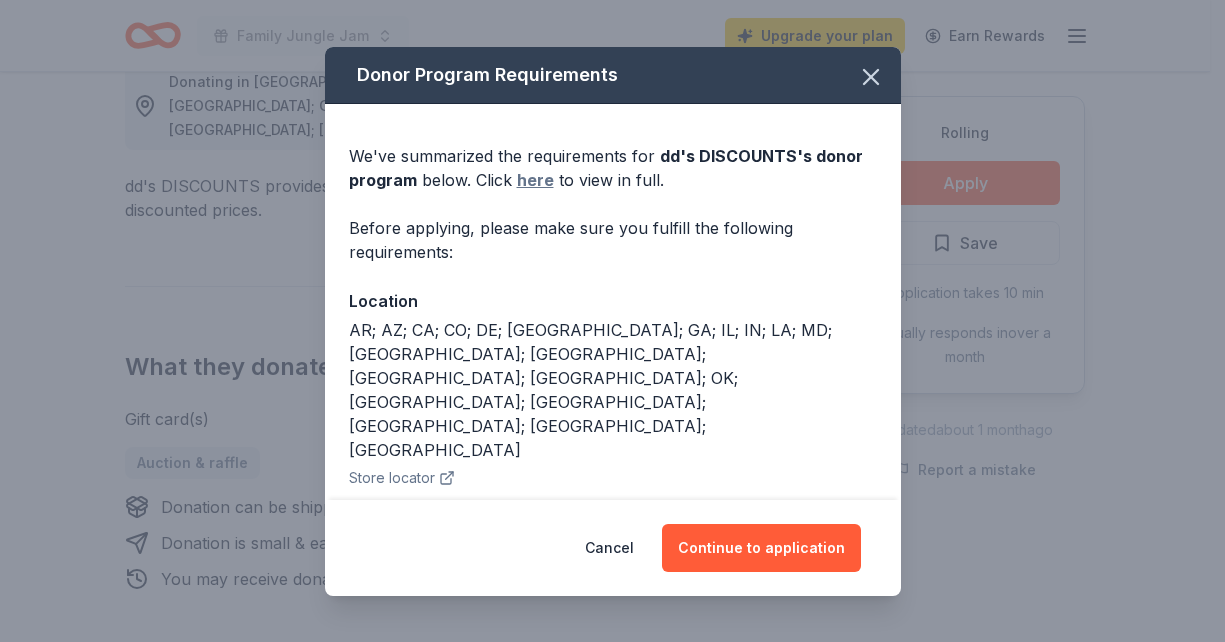 click on "here" at bounding box center (535, 180) 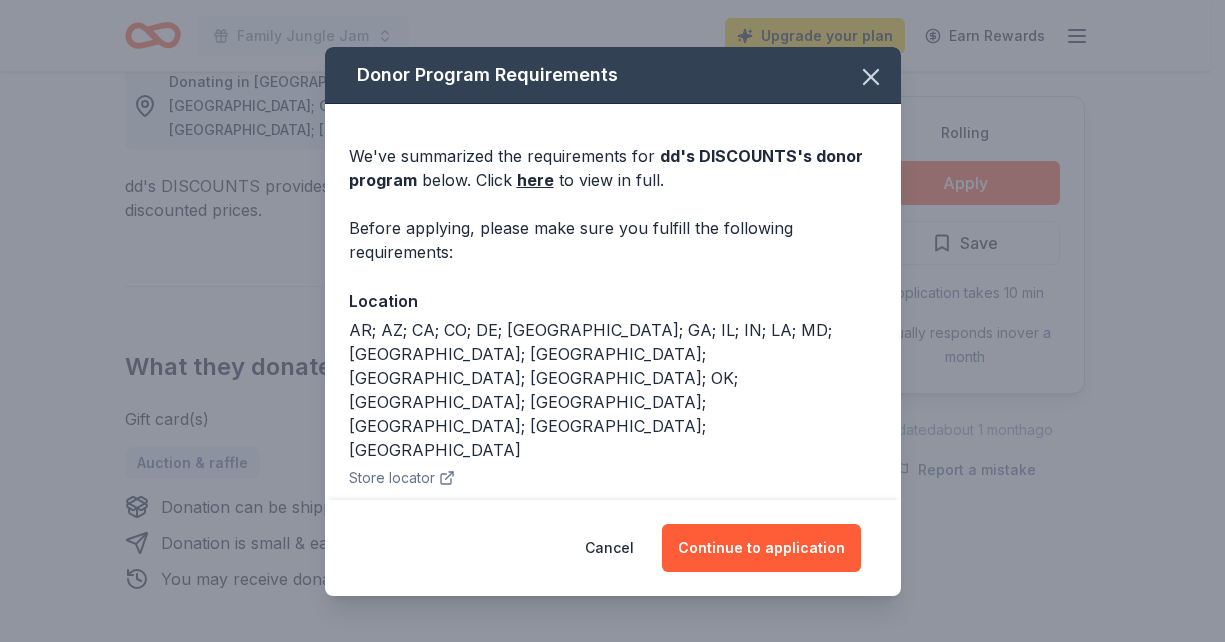 scroll, scrollTop: 500, scrollLeft: 0, axis: vertical 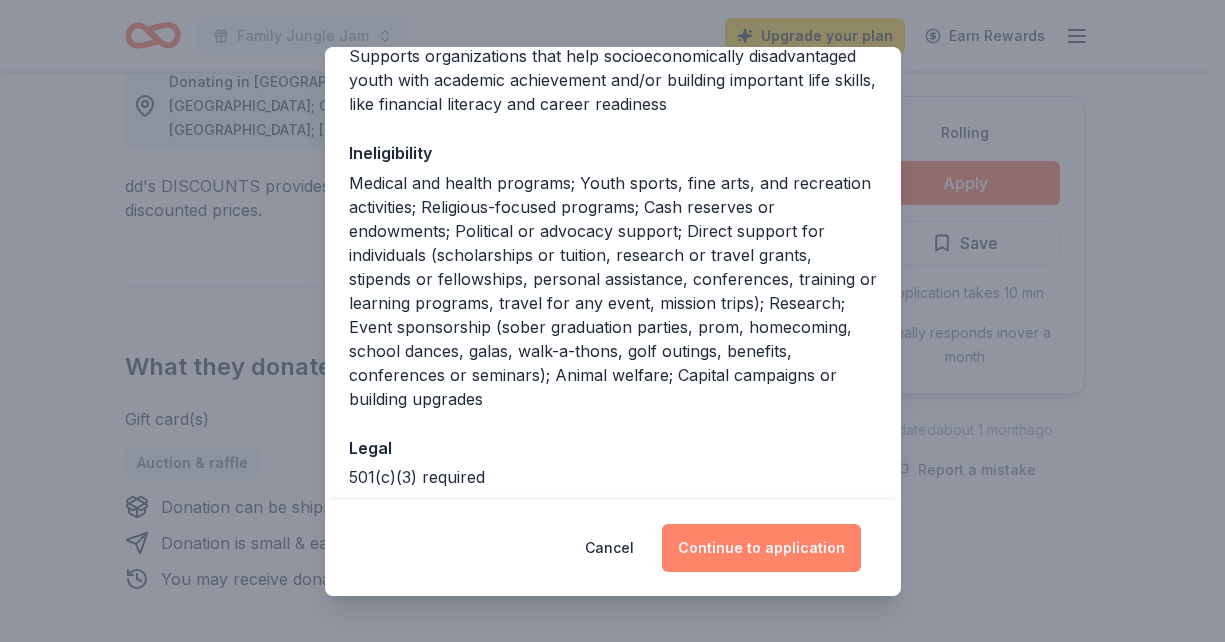 click on "Continue to application" at bounding box center (761, 548) 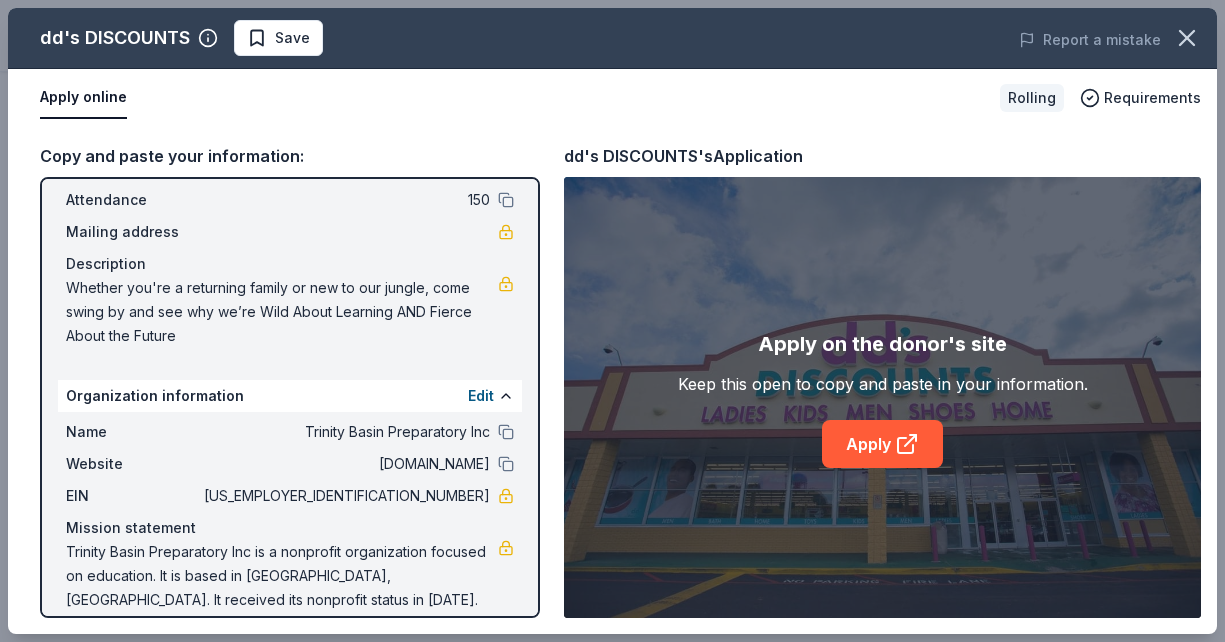 scroll, scrollTop: 131, scrollLeft: 0, axis: vertical 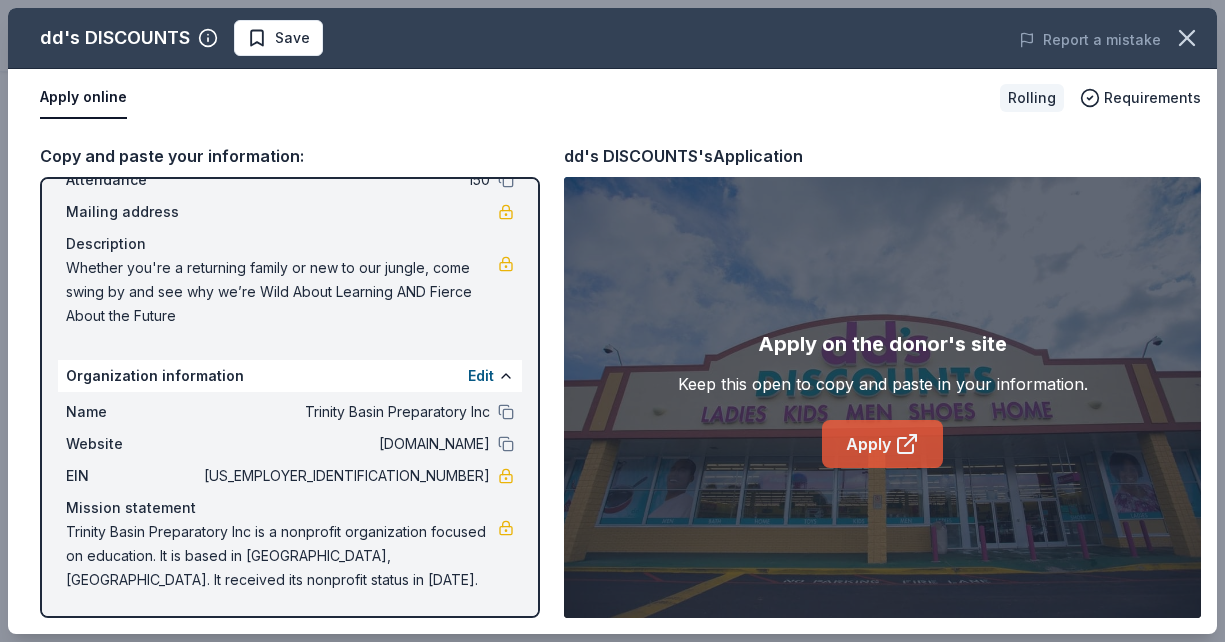 click on "Apply" at bounding box center (882, 444) 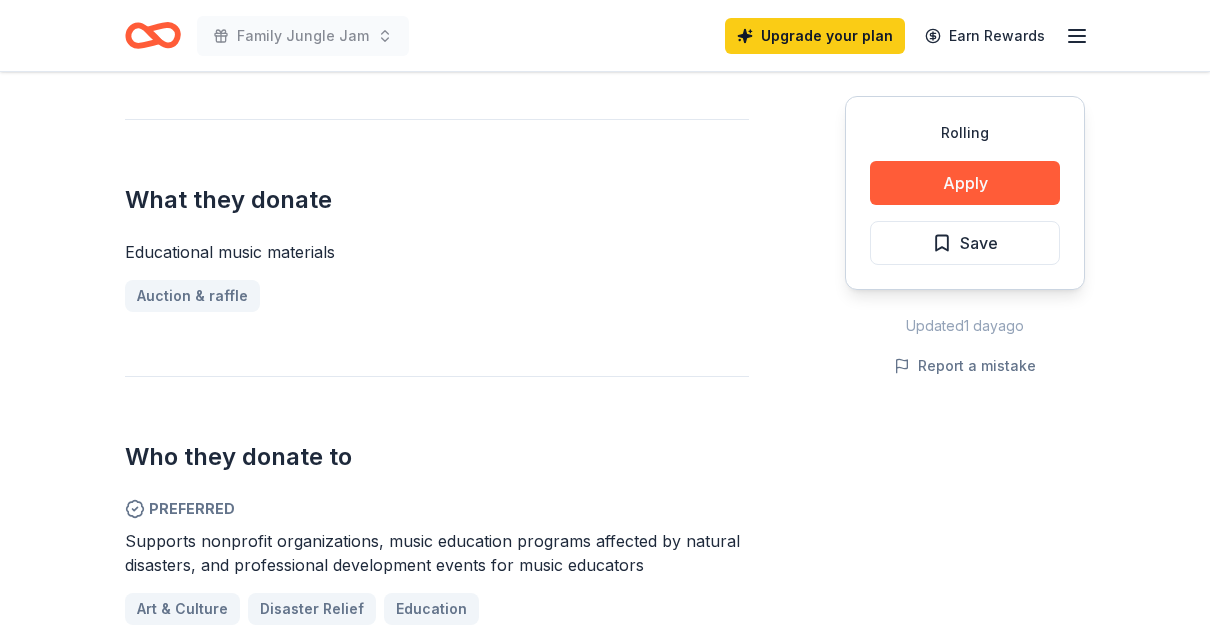 scroll, scrollTop: 629, scrollLeft: 0, axis: vertical 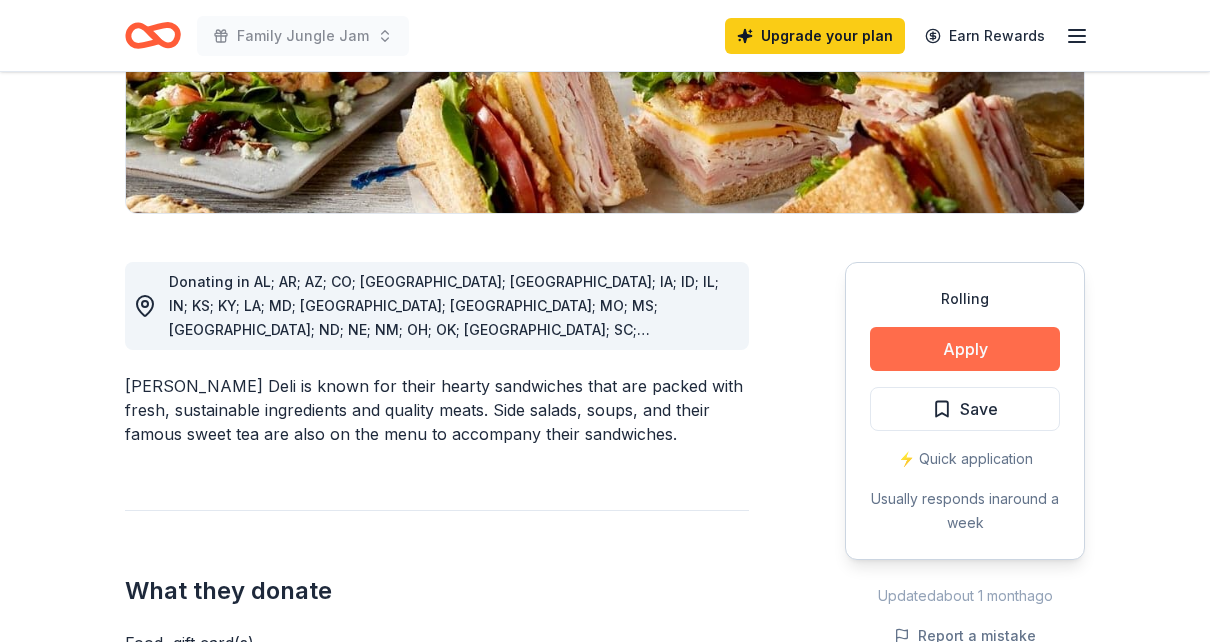 click on "Apply" at bounding box center [965, 349] 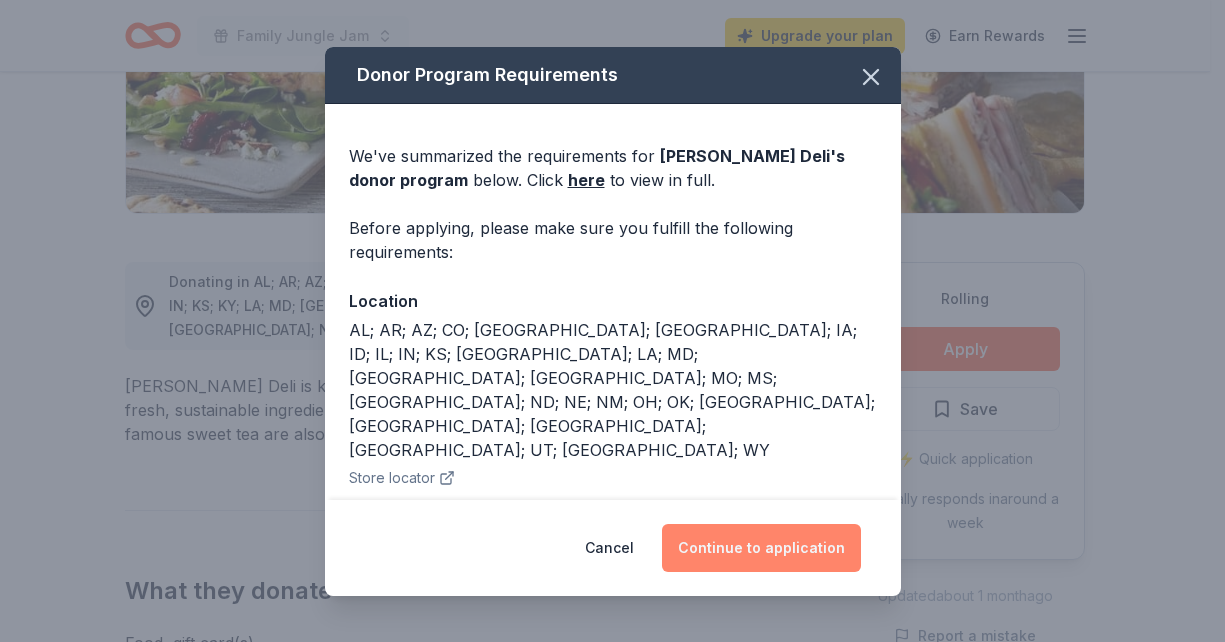 click on "Continue to application" at bounding box center (761, 548) 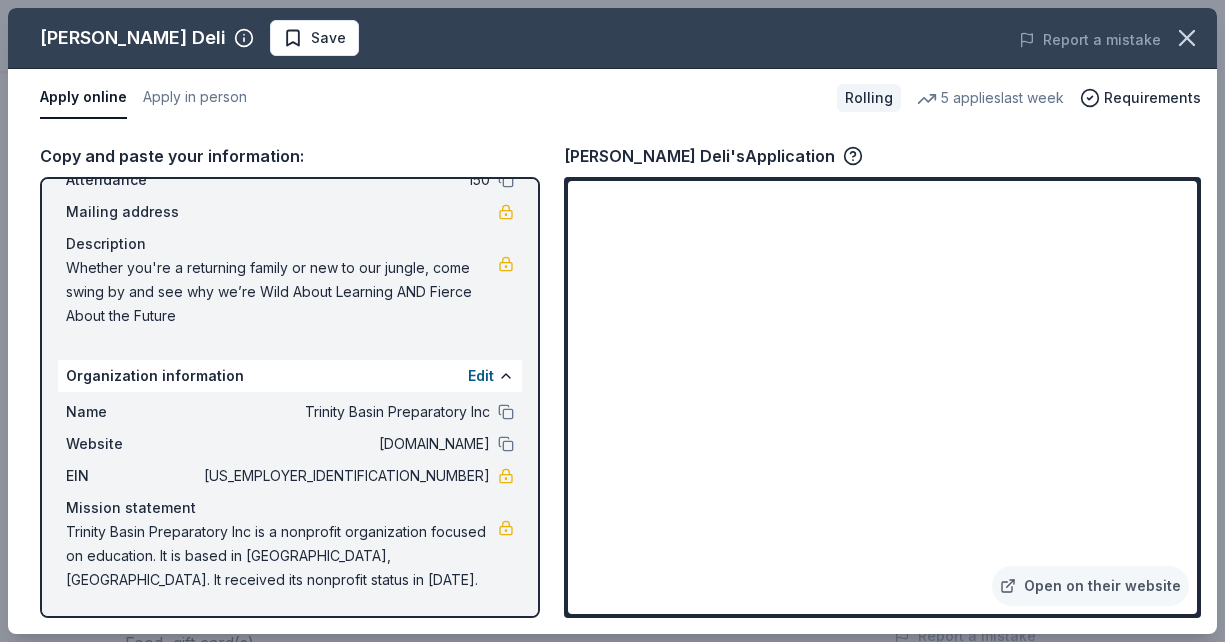 scroll, scrollTop: 0, scrollLeft: 0, axis: both 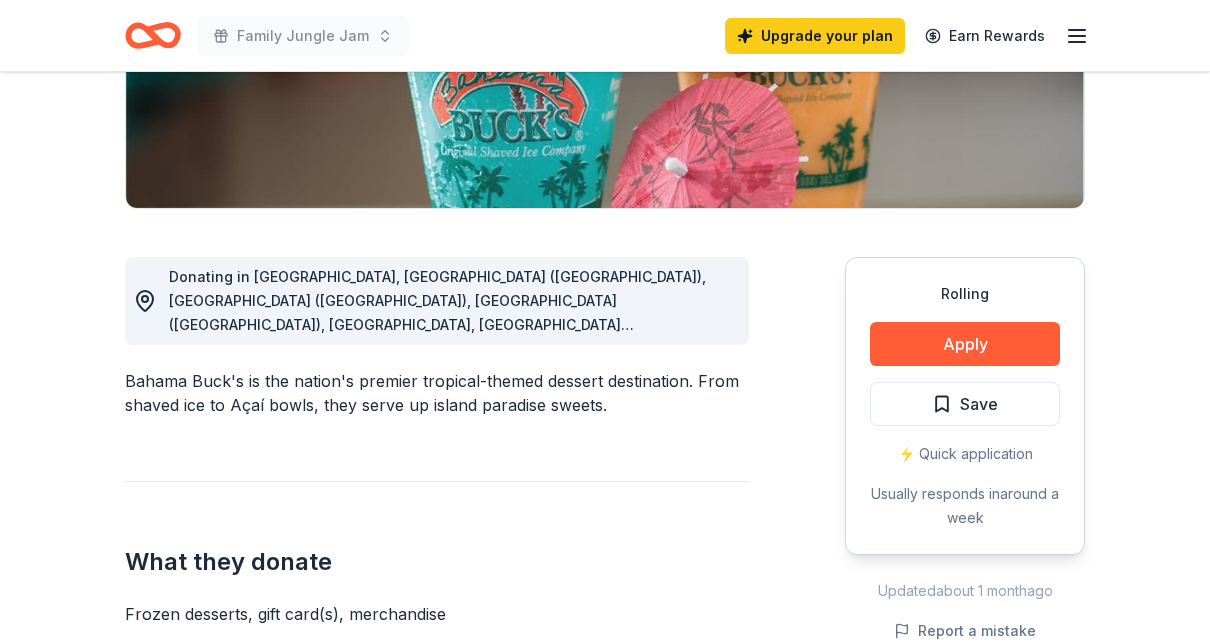 click on "Rolling Apply Save ⚡️ Quick application Usually responds in  around a week" at bounding box center [965, 406] 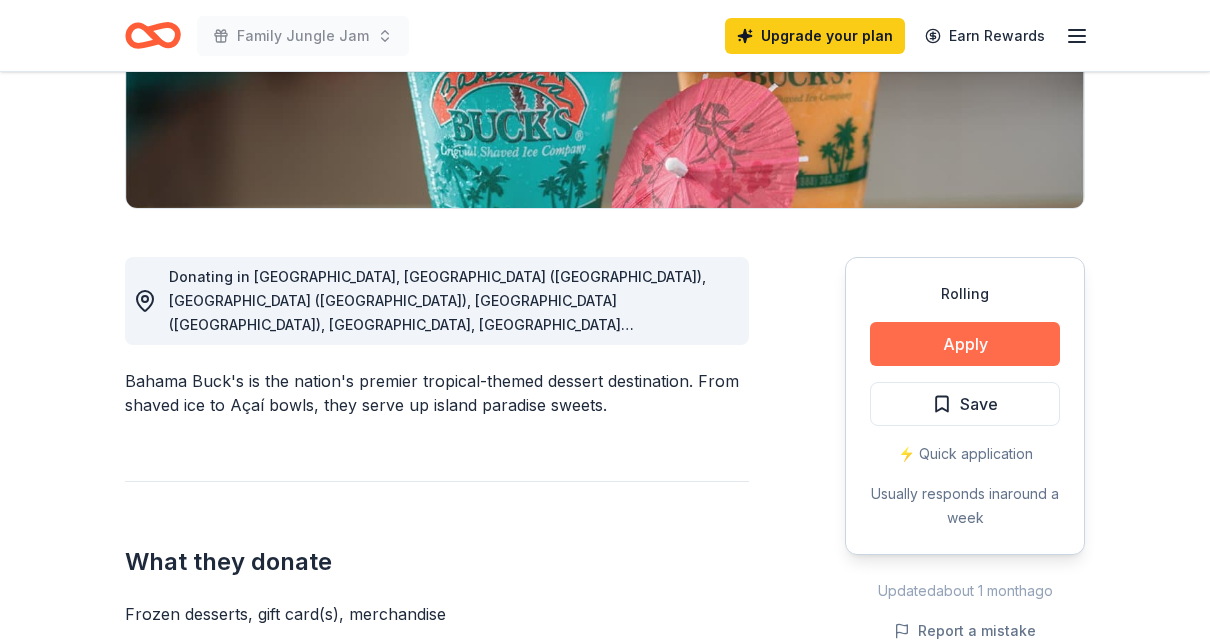 click on "Apply" at bounding box center (965, 344) 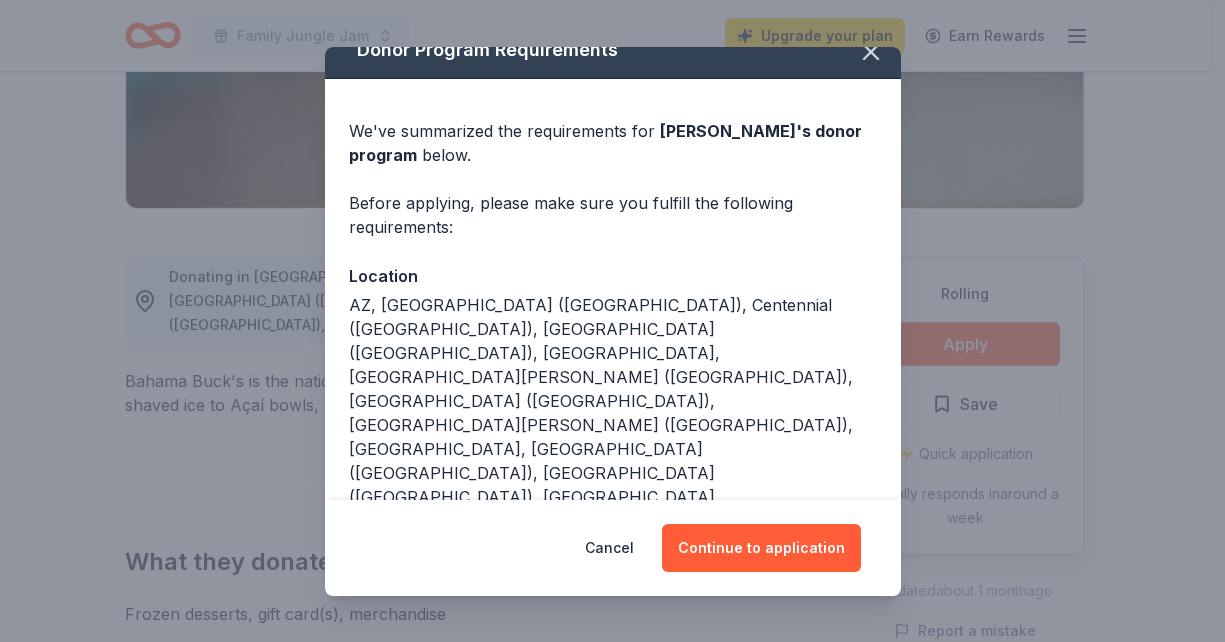 scroll, scrollTop: 24, scrollLeft: 0, axis: vertical 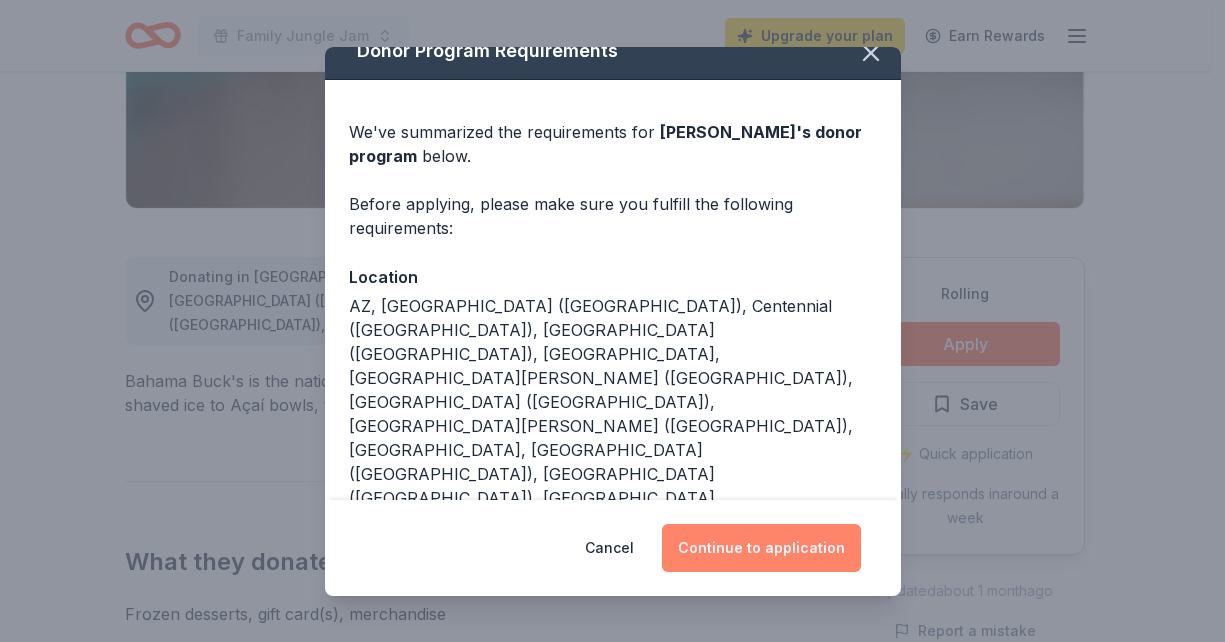 click on "Continue to application" at bounding box center (761, 548) 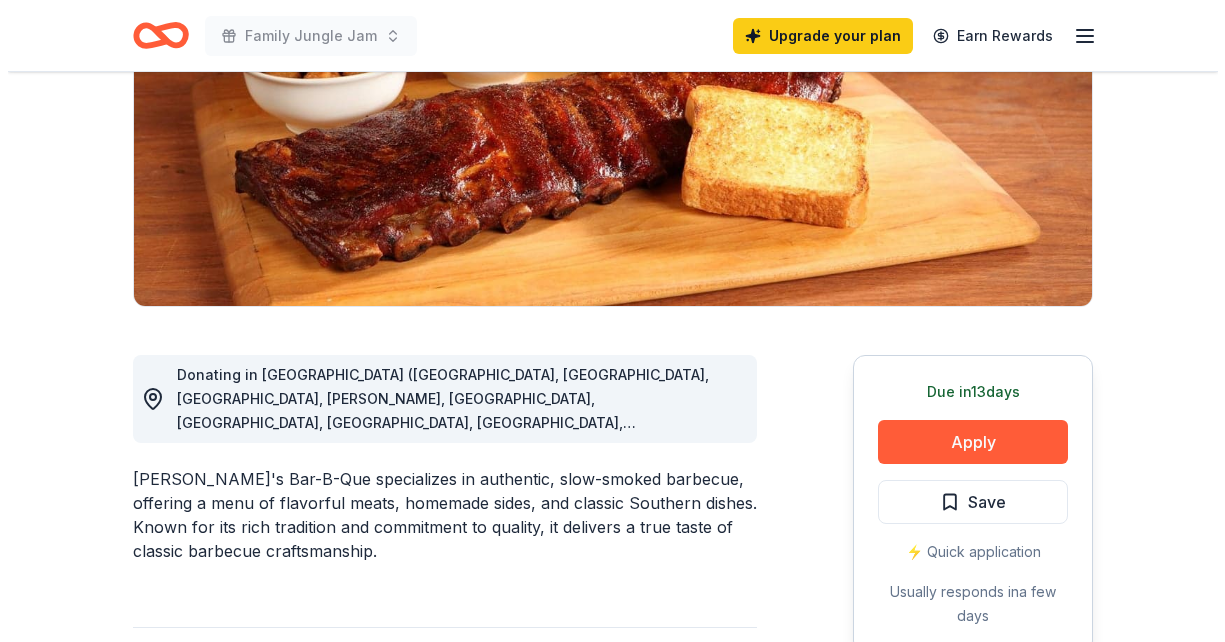 scroll, scrollTop: 331, scrollLeft: 0, axis: vertical 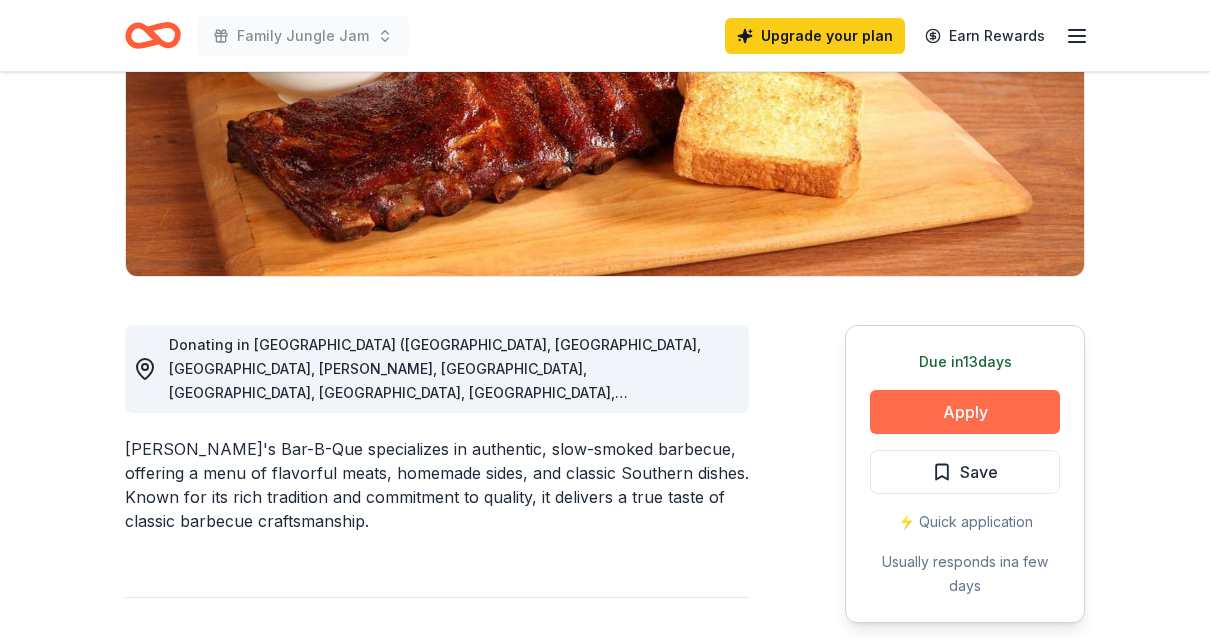 click on "Apply" at bounding box center (965, 412) 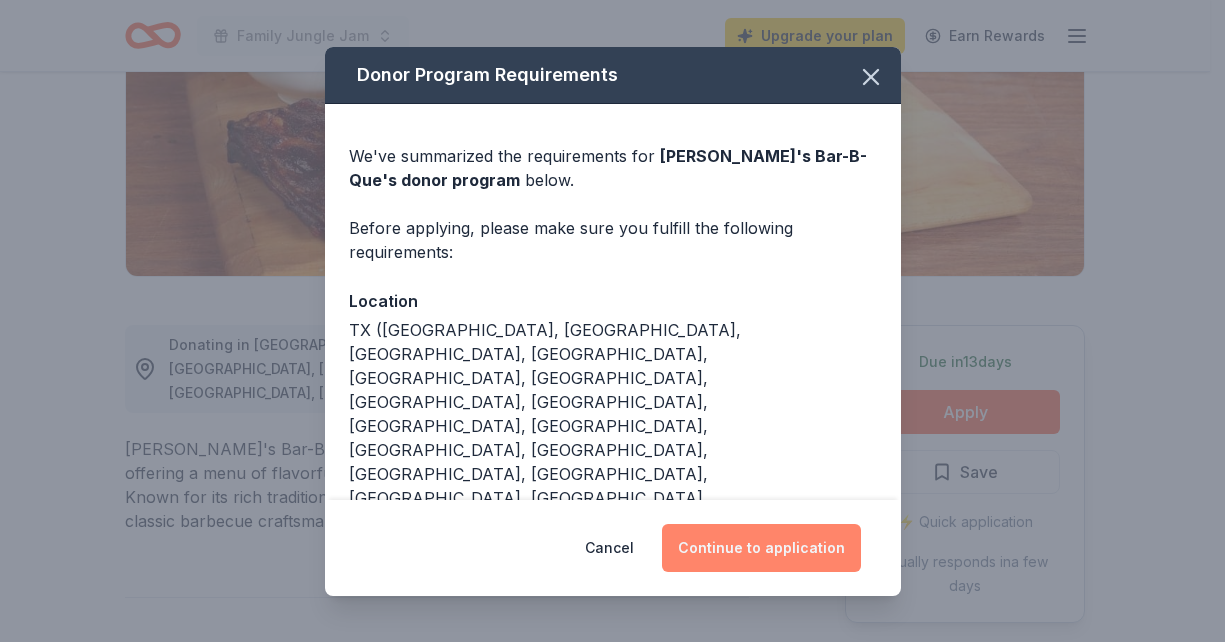 click on "Continue to application" at bounding box center (761, 548) 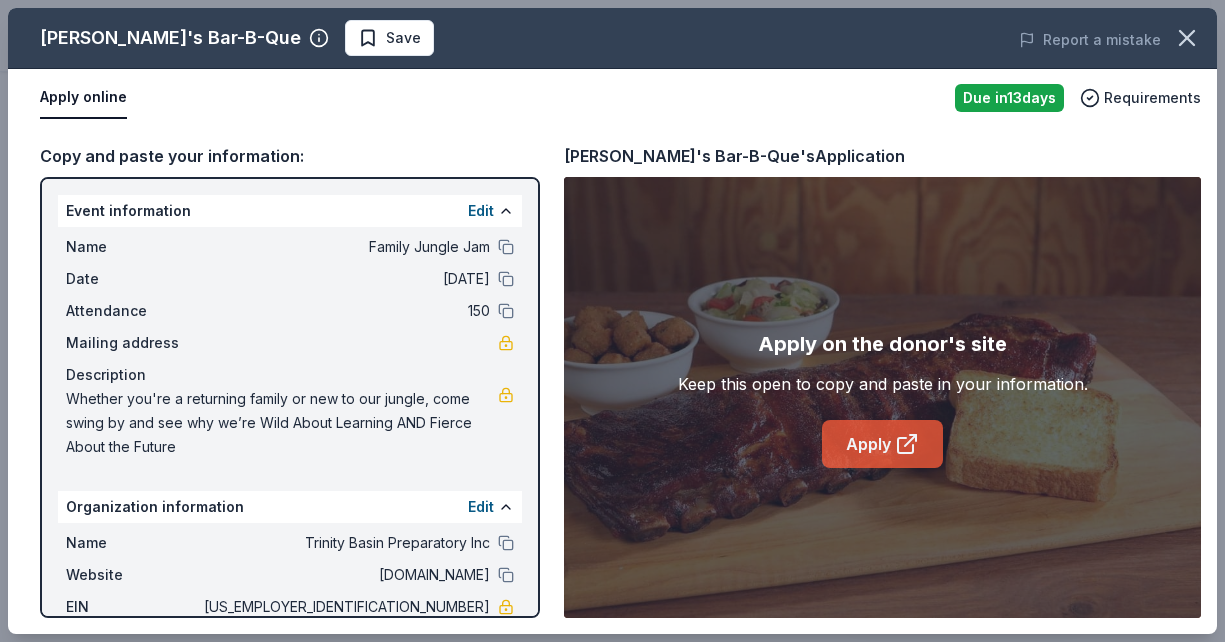click 